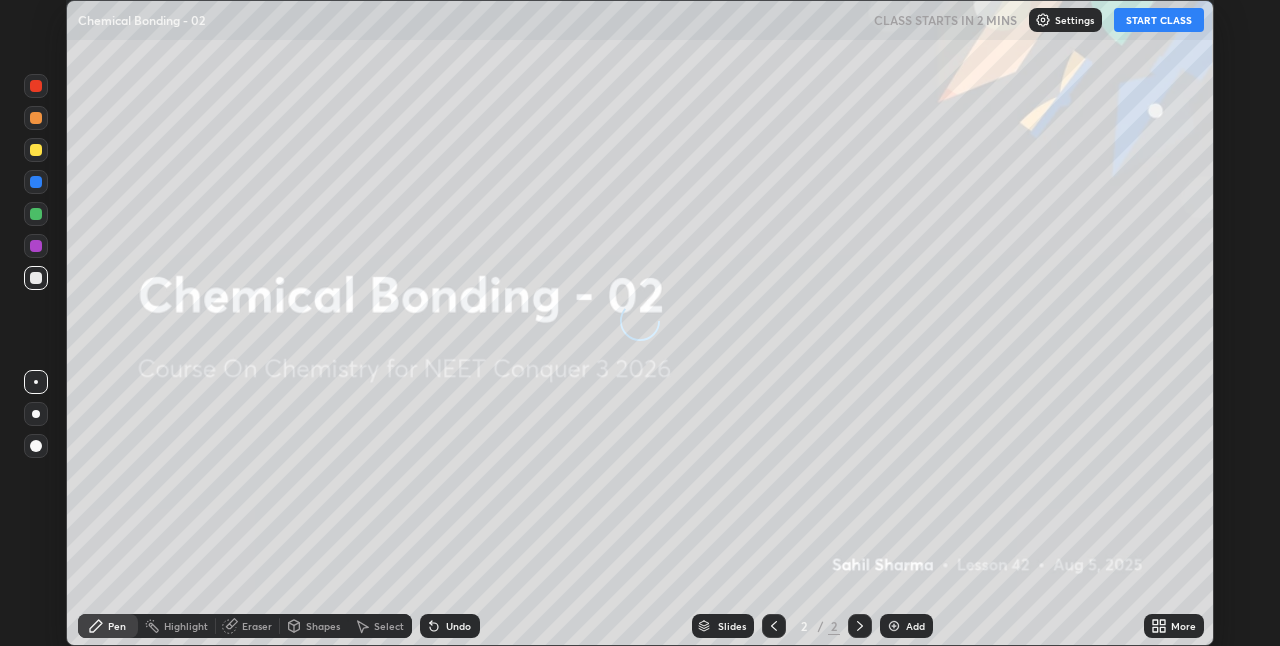 scroll, scrollTop: 0, scrollLeft: 0, axis: both 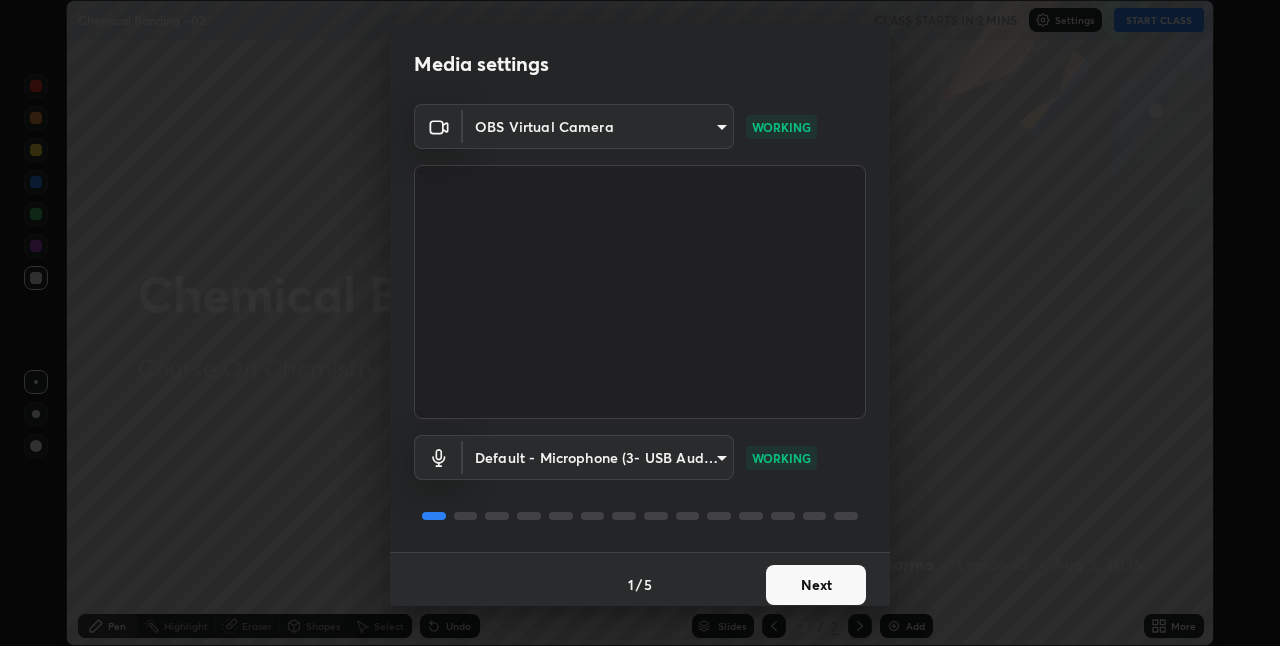 click on "Next" at bounding box center (816, 585) 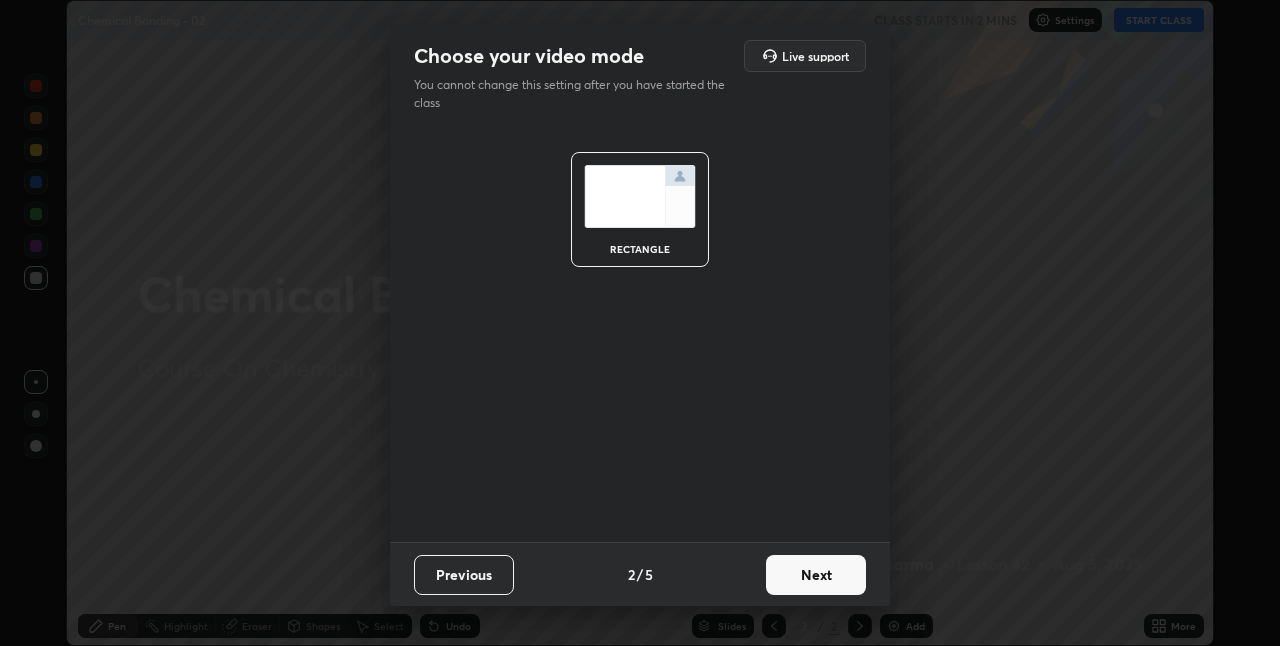 click on "Next" at bounding box center [816, 575] 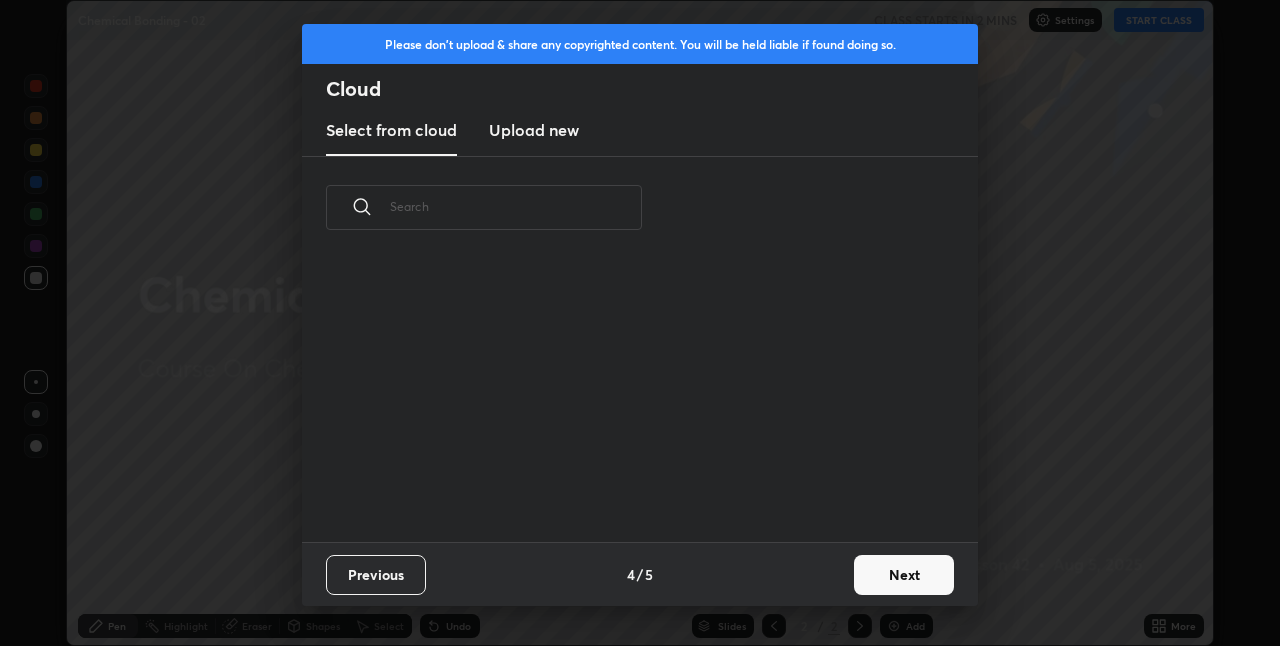click on "Previous 4 / 5 Next" at bounding box center (640, 574) 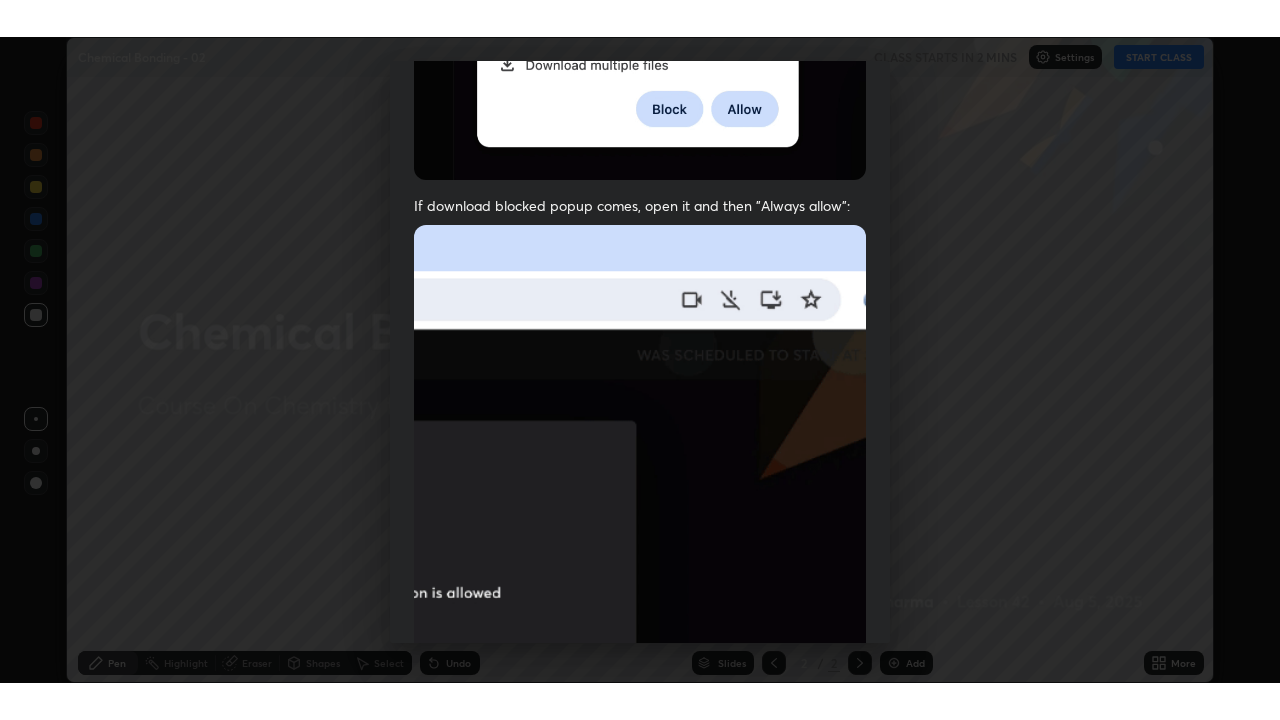 scroll, scrollTop: 418, scrollLeft: 0, axis: vertical 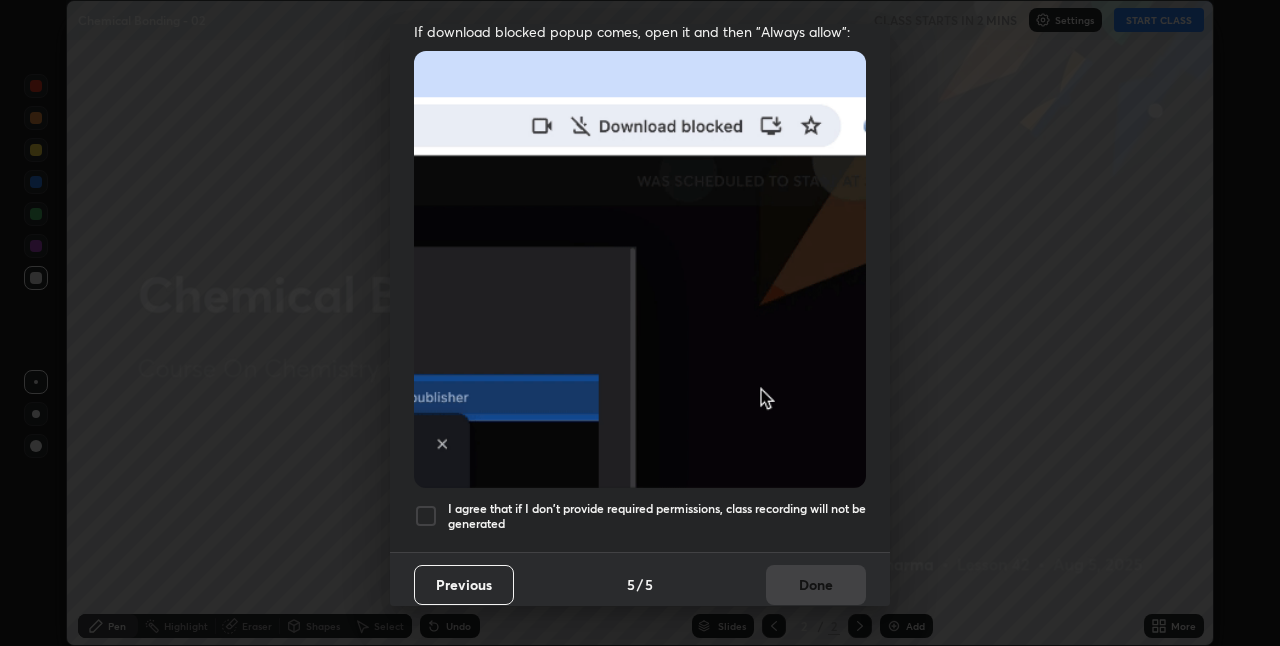 click on "I agree that if I don't provide required permissions, class recording will not be generated" at bounding box center (657, 516) 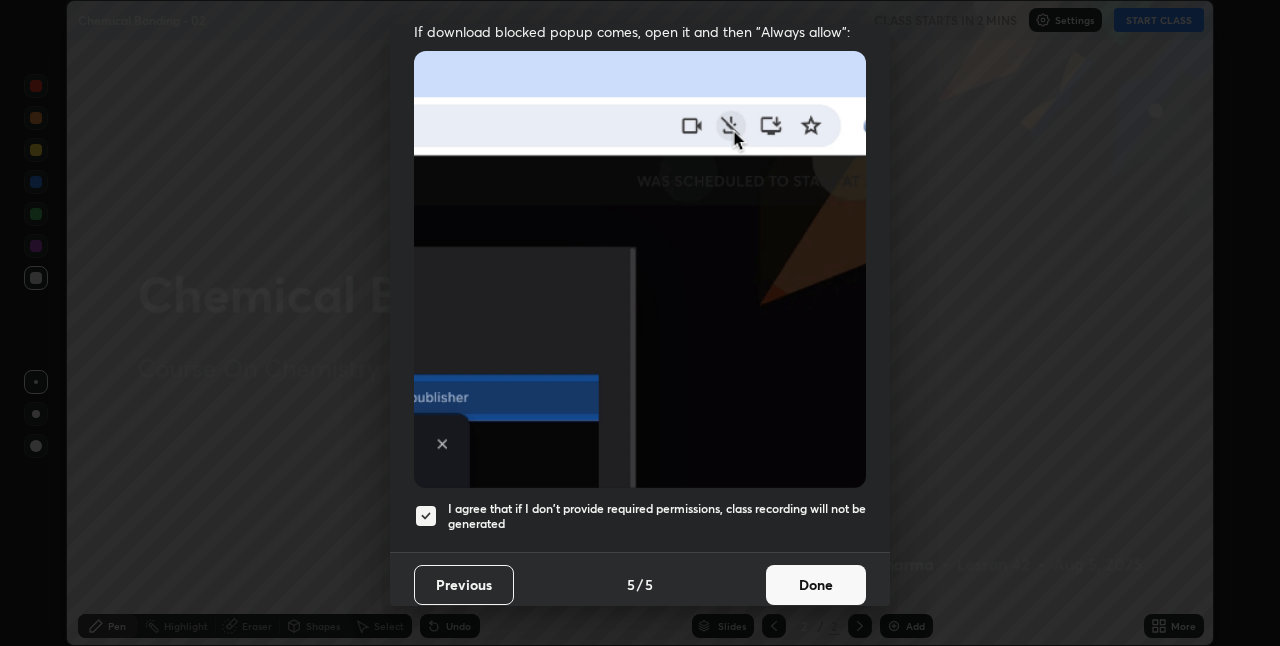 click on "Done" at bounding box center (816, 585) 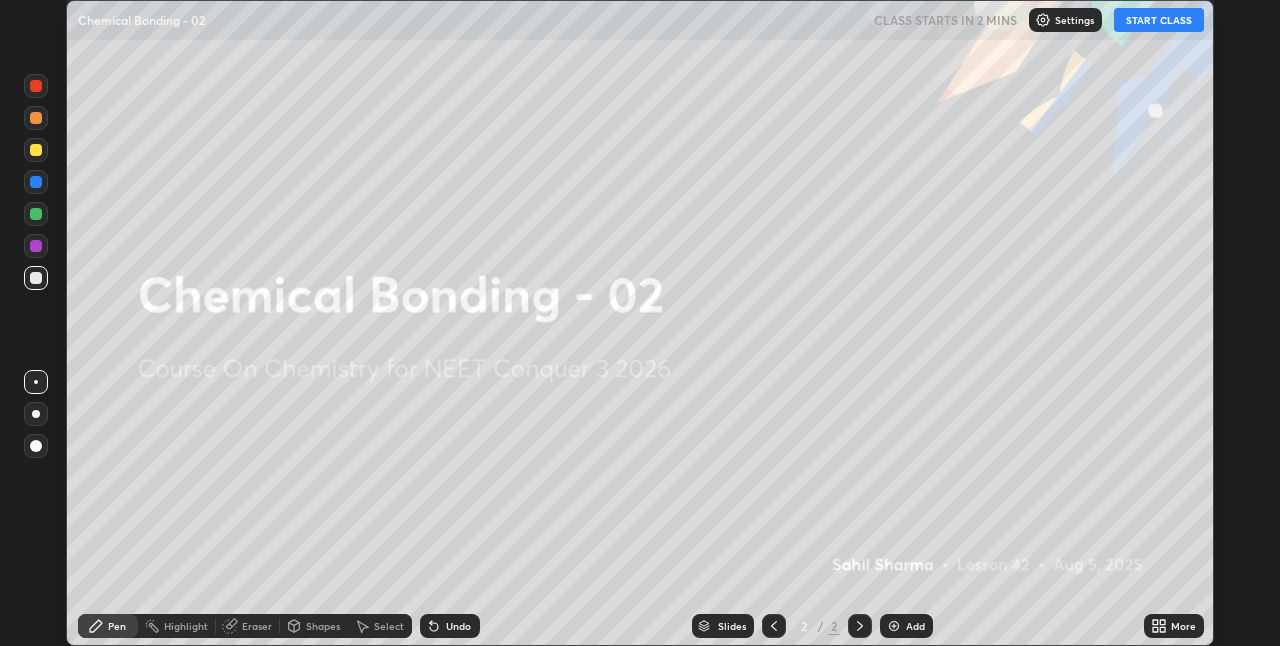 click 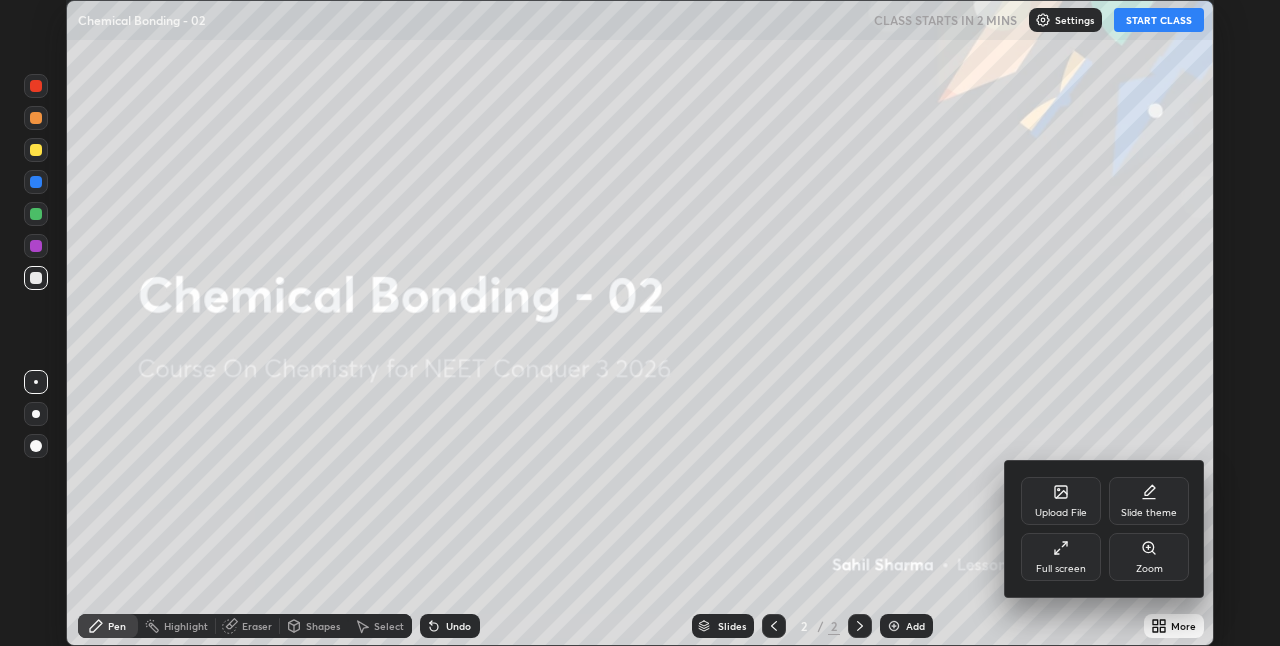 click on "Full screen" at bounding box center (1061, 569) 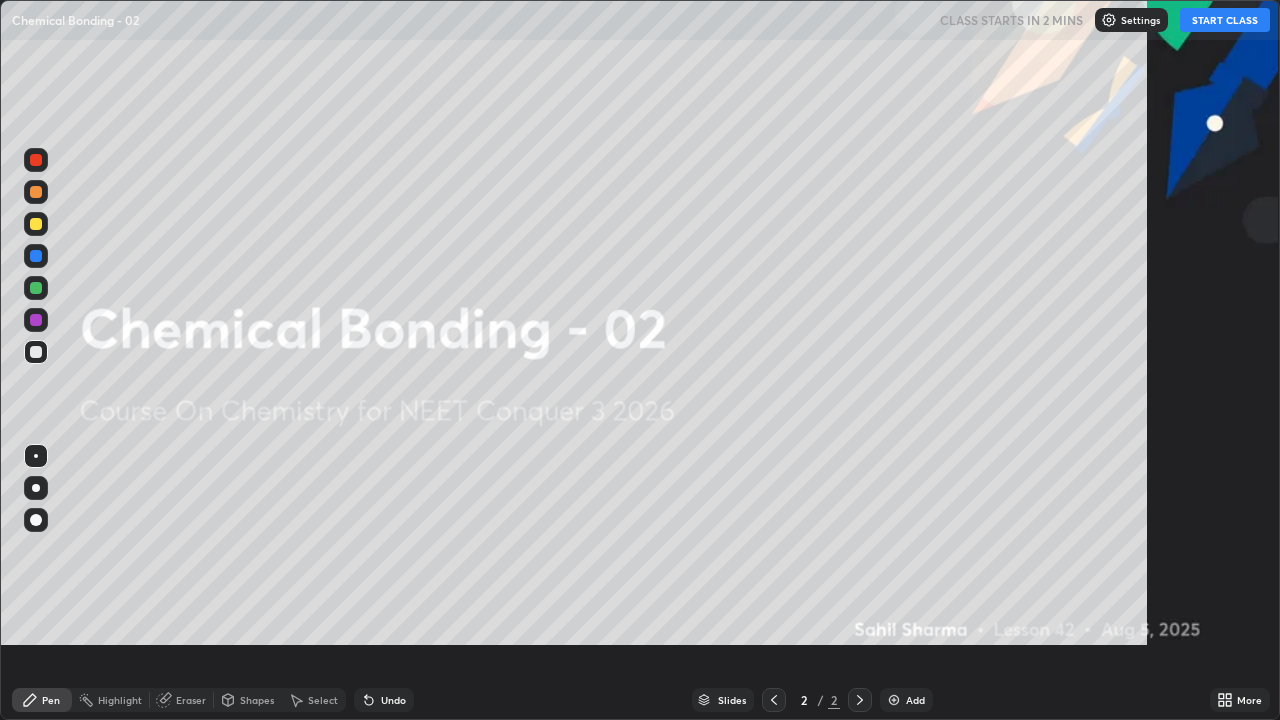 scroll, scrollTop: 99280, scrollLeft: 98720, axis: both 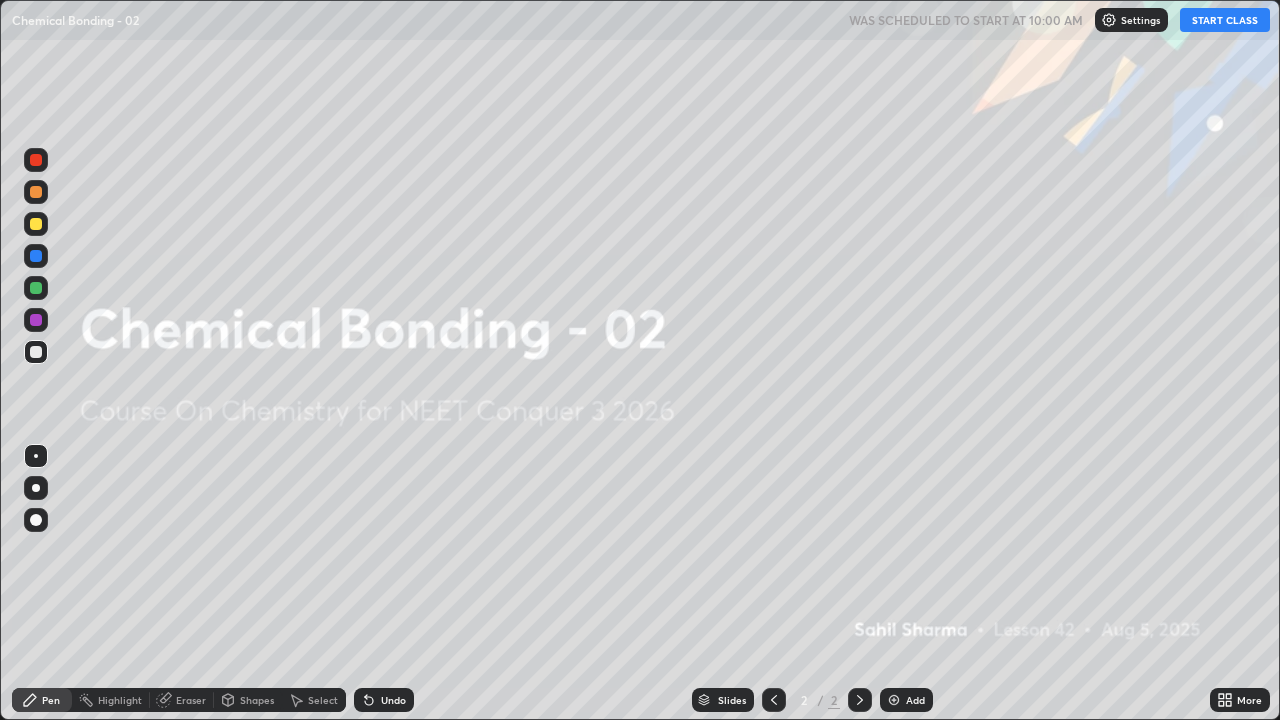 click on "Add" at bounding box center [915, 700] 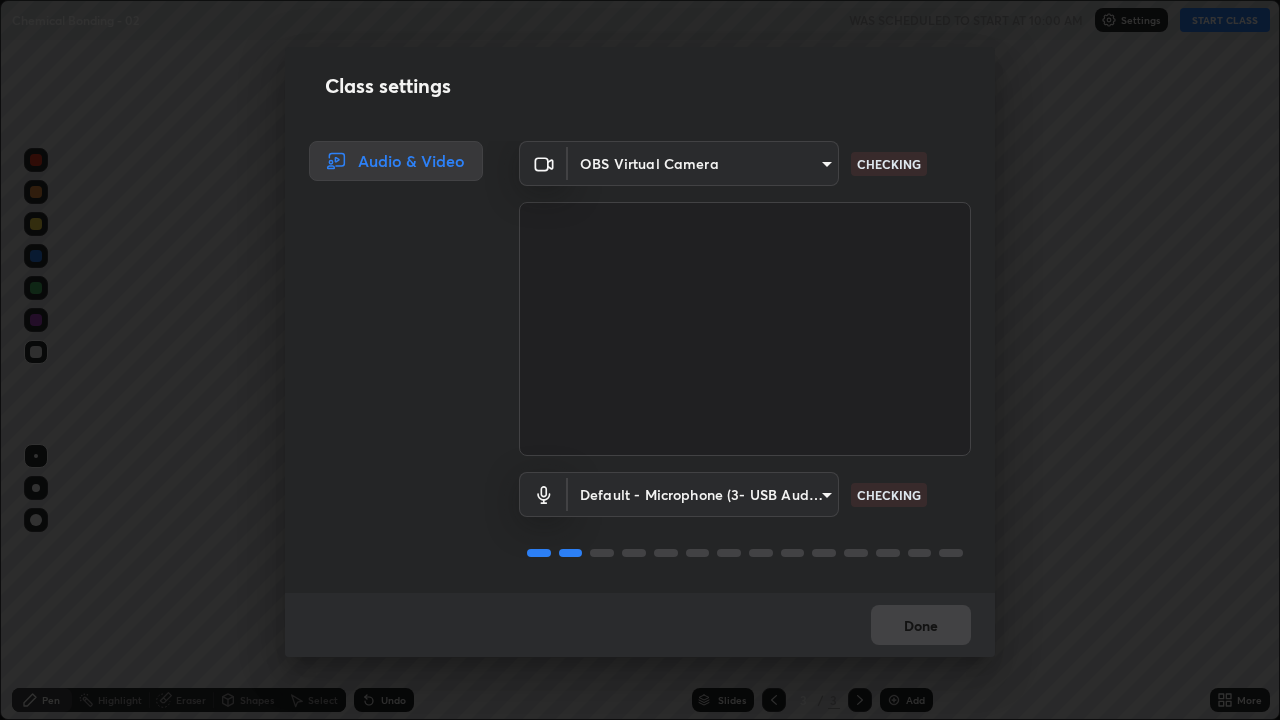 scroll, scrollTop: 2, scrollLeft: 0, axis: vertical 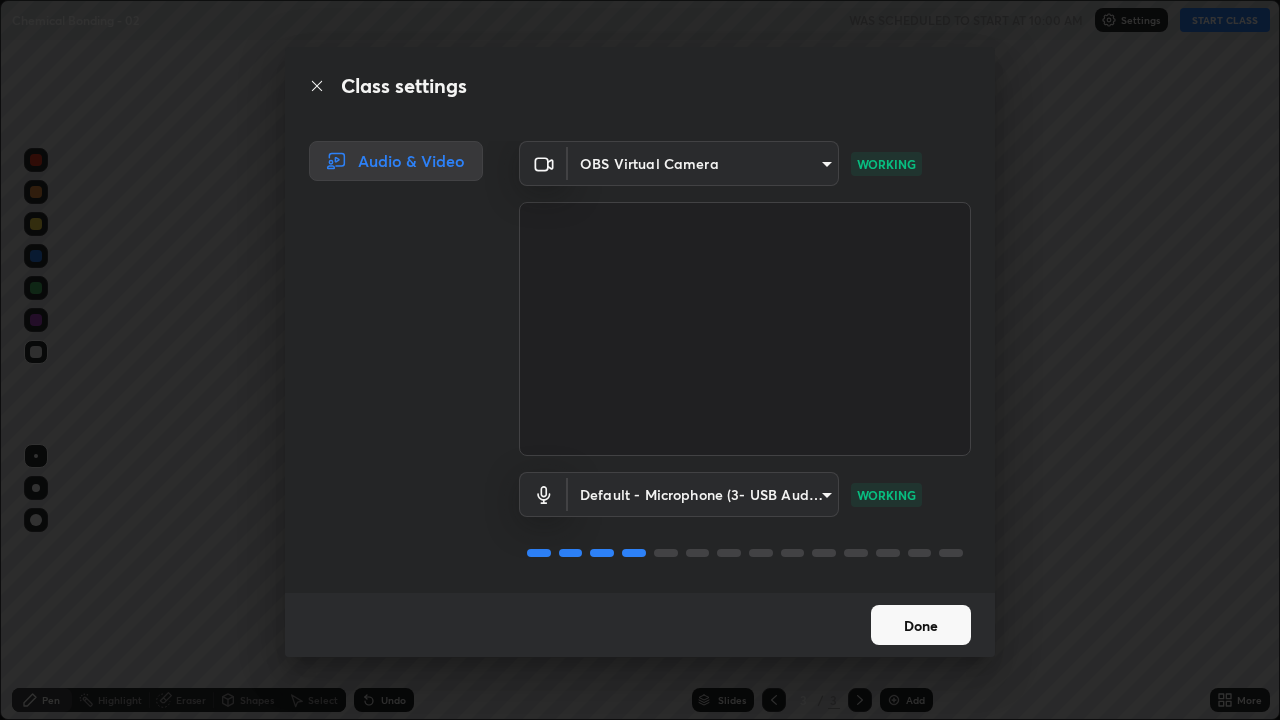 click on "Done" at bounding box center [921, 625] 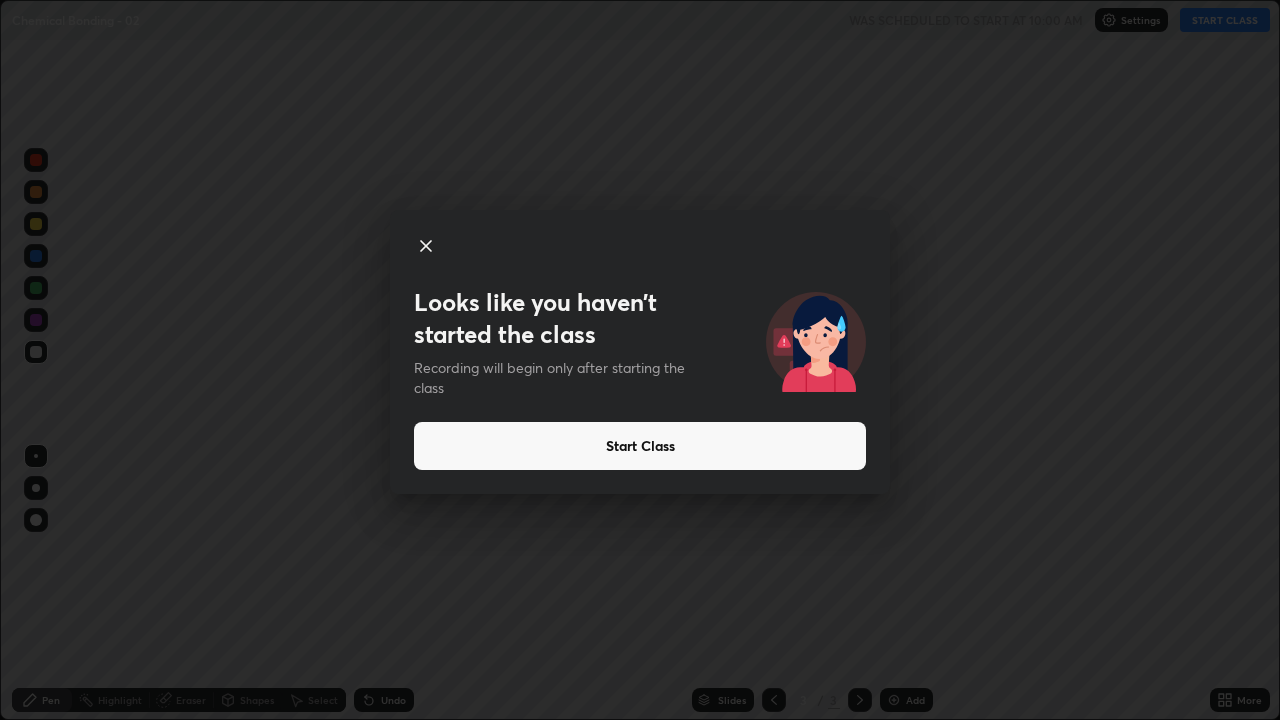 click on "Start Class" at bounding box center [640, 446] 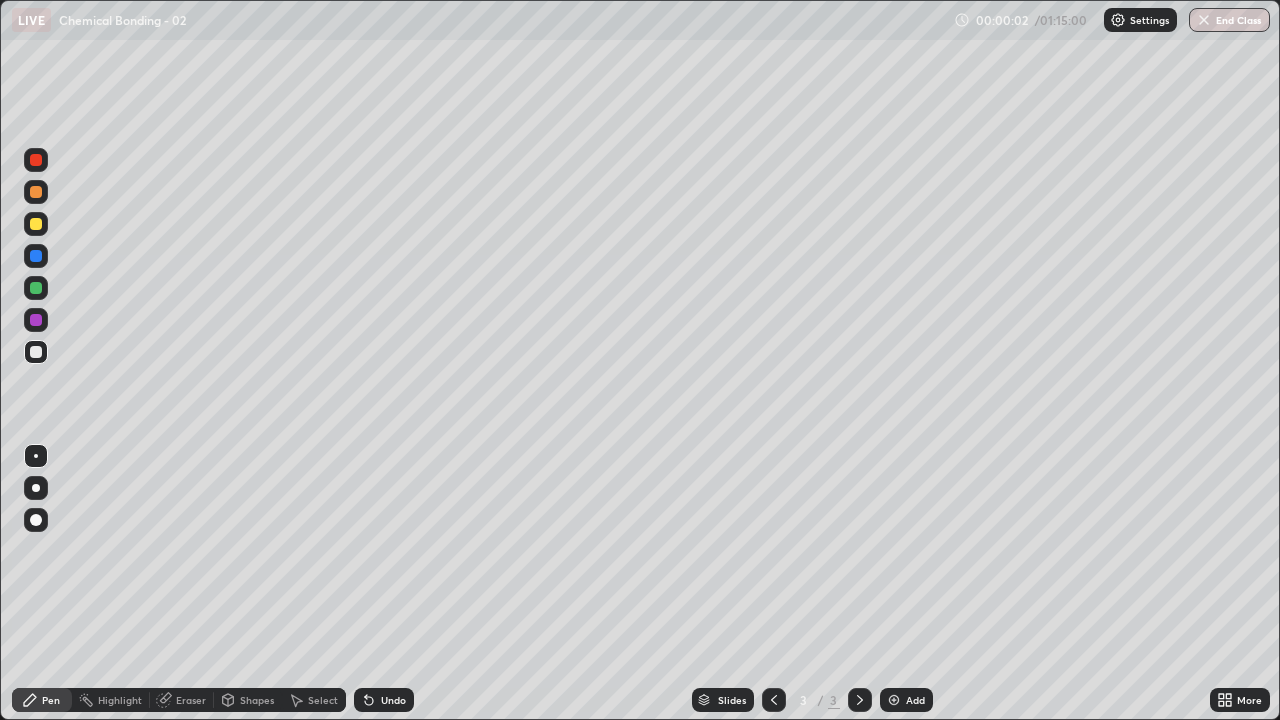 click at bounding box center [36, 520] 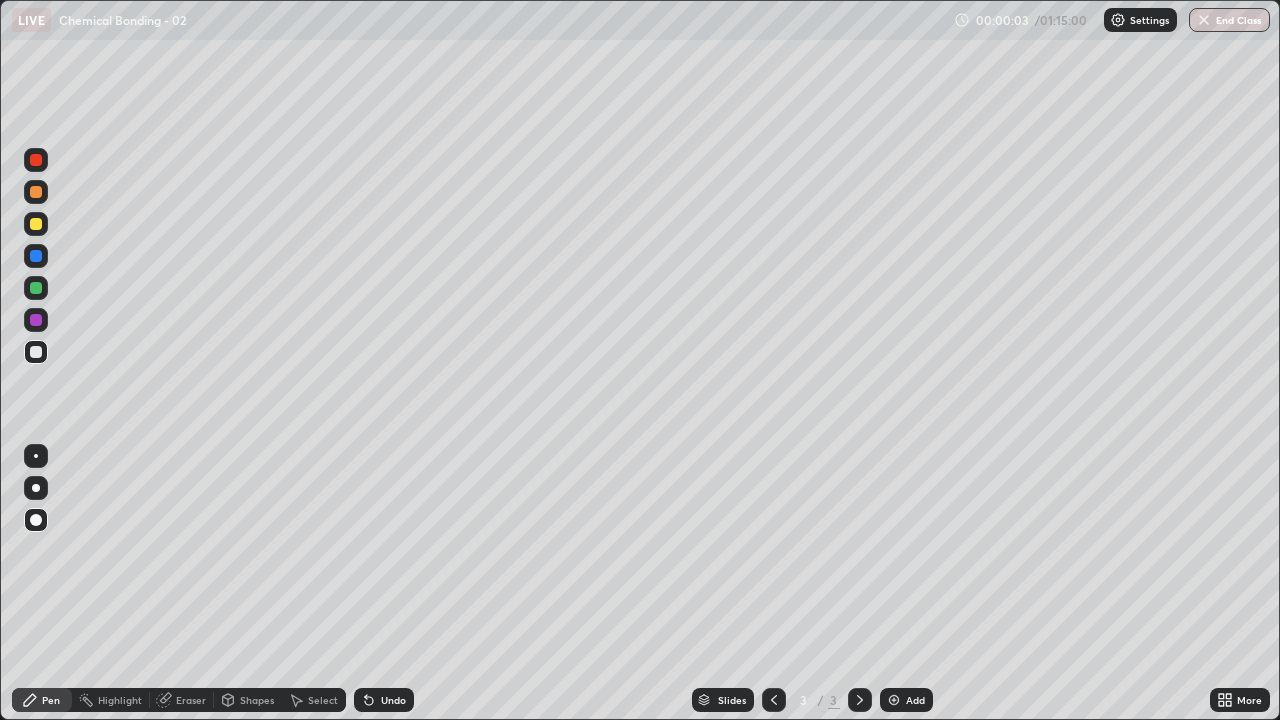 click at bounding box center (36, 320) 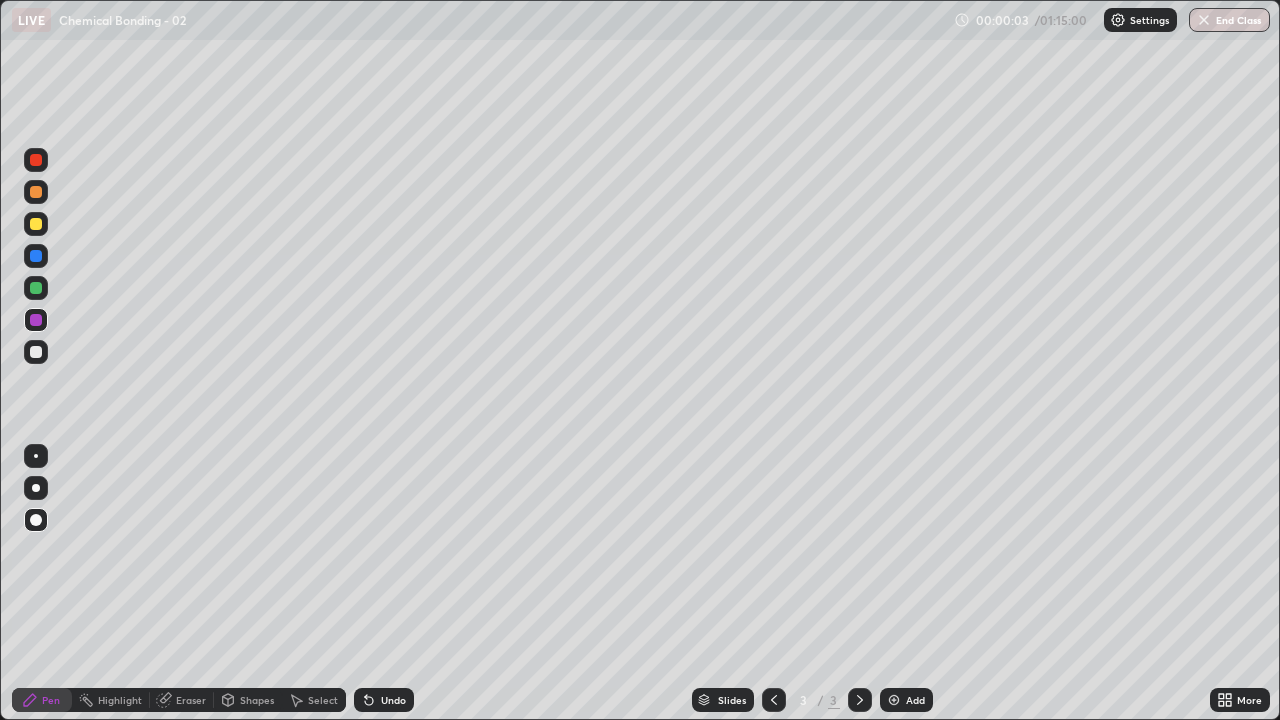 click at bounding box center (36, 288) 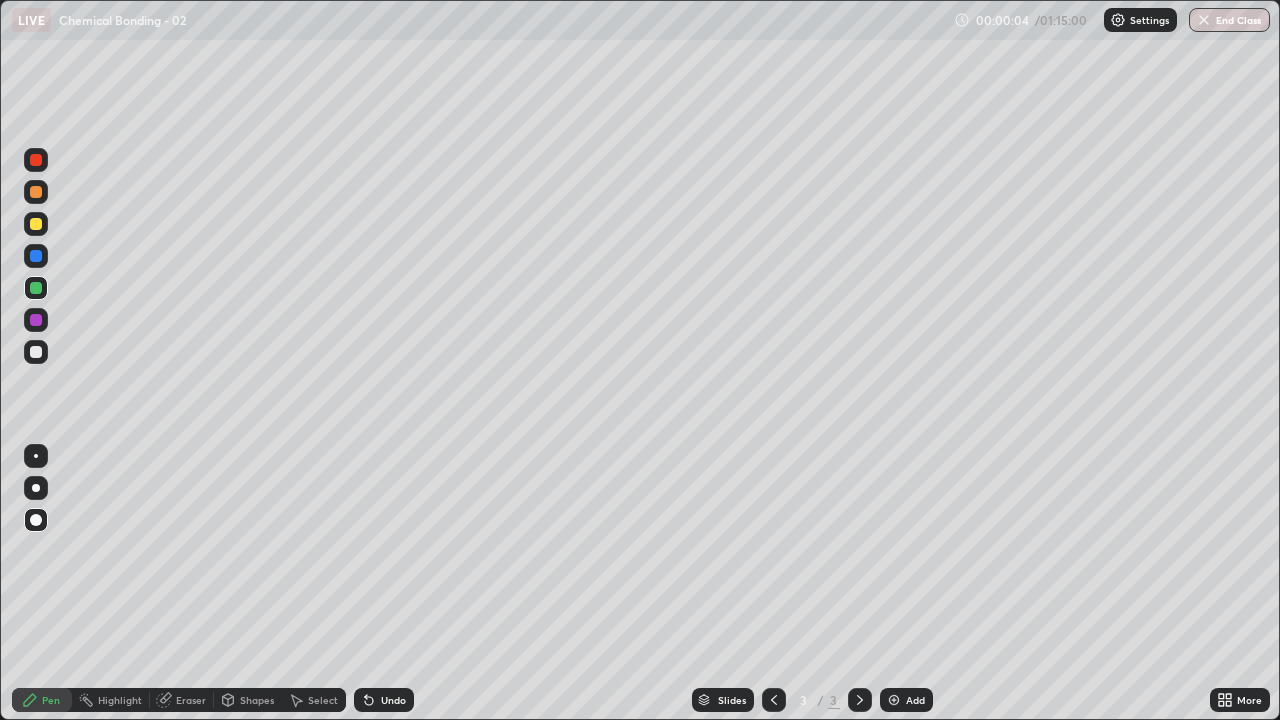 click at bounding box center (36, 224) 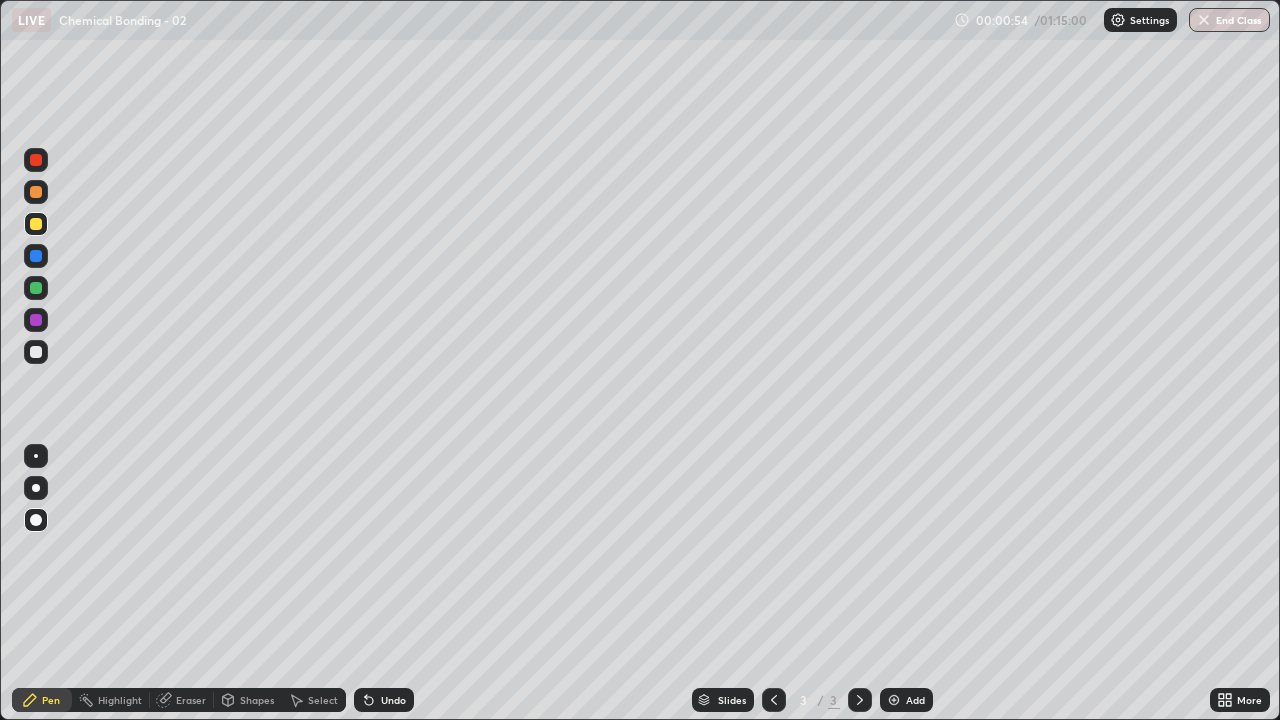 click at bounding box center (36, 352) 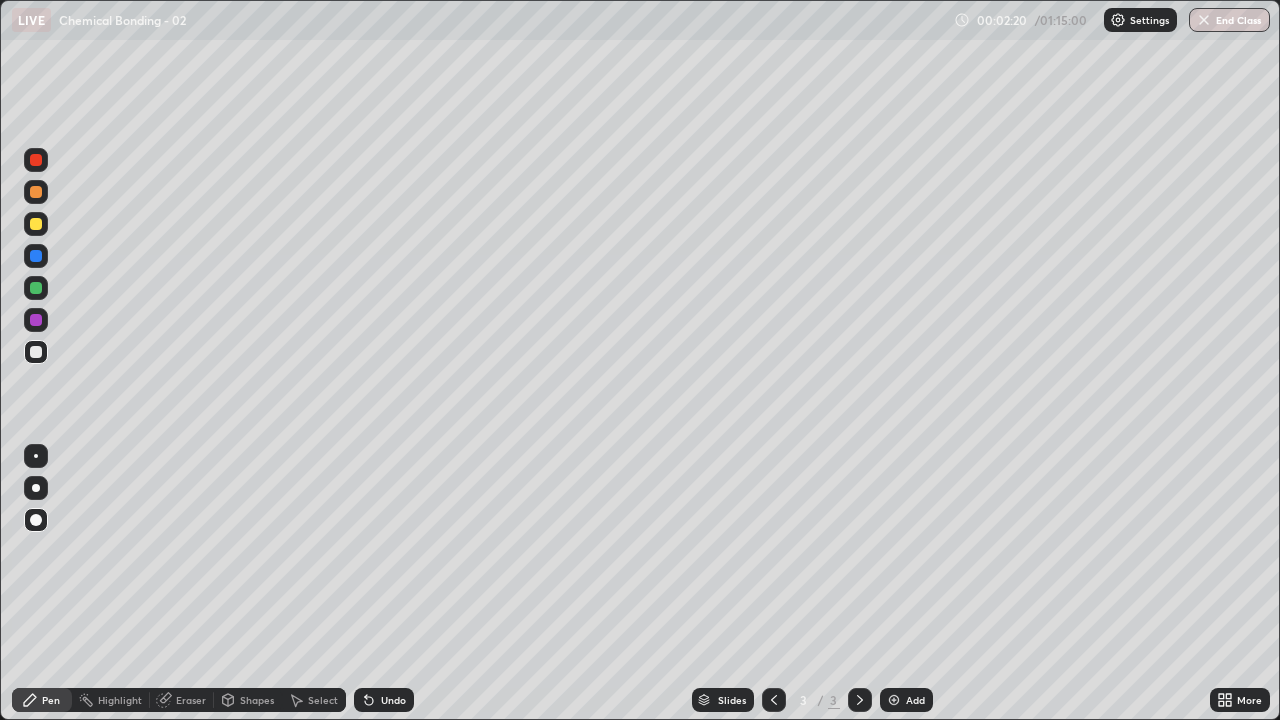 click at bounding box center [36, 224] 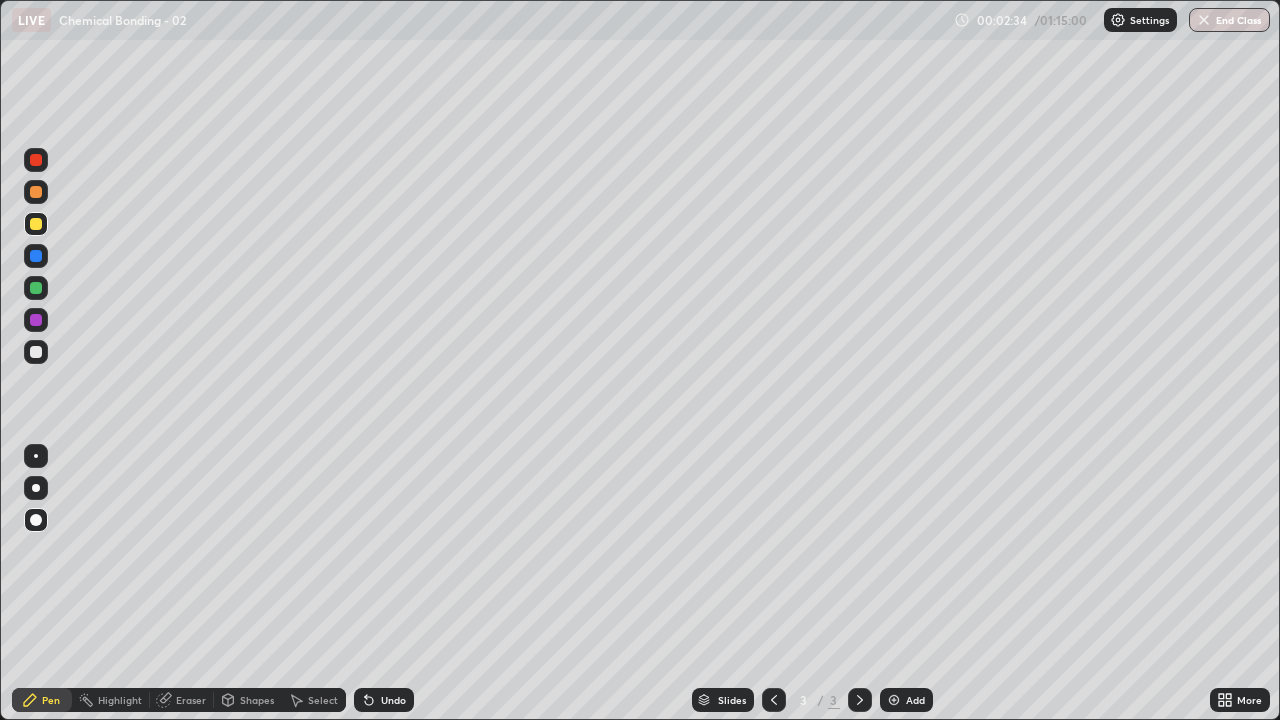 click at bounding box center (36, 352) 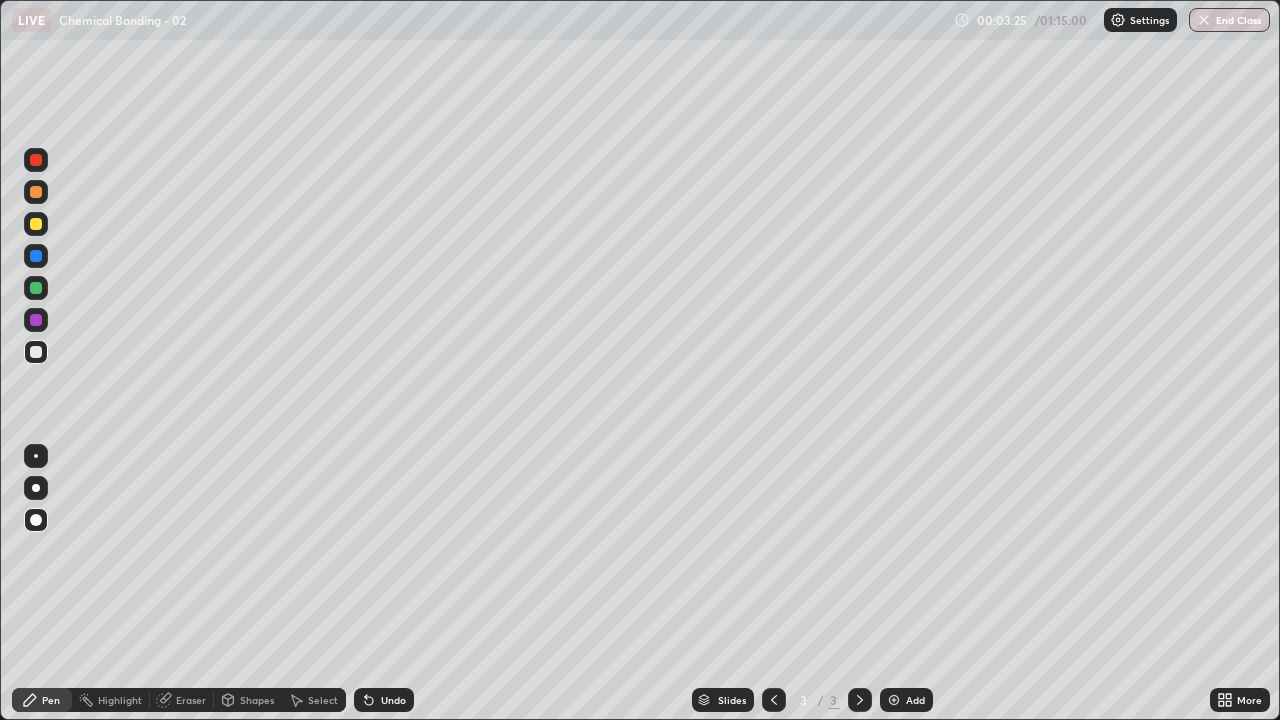 click on "Add" at bounding box center (906, 700) 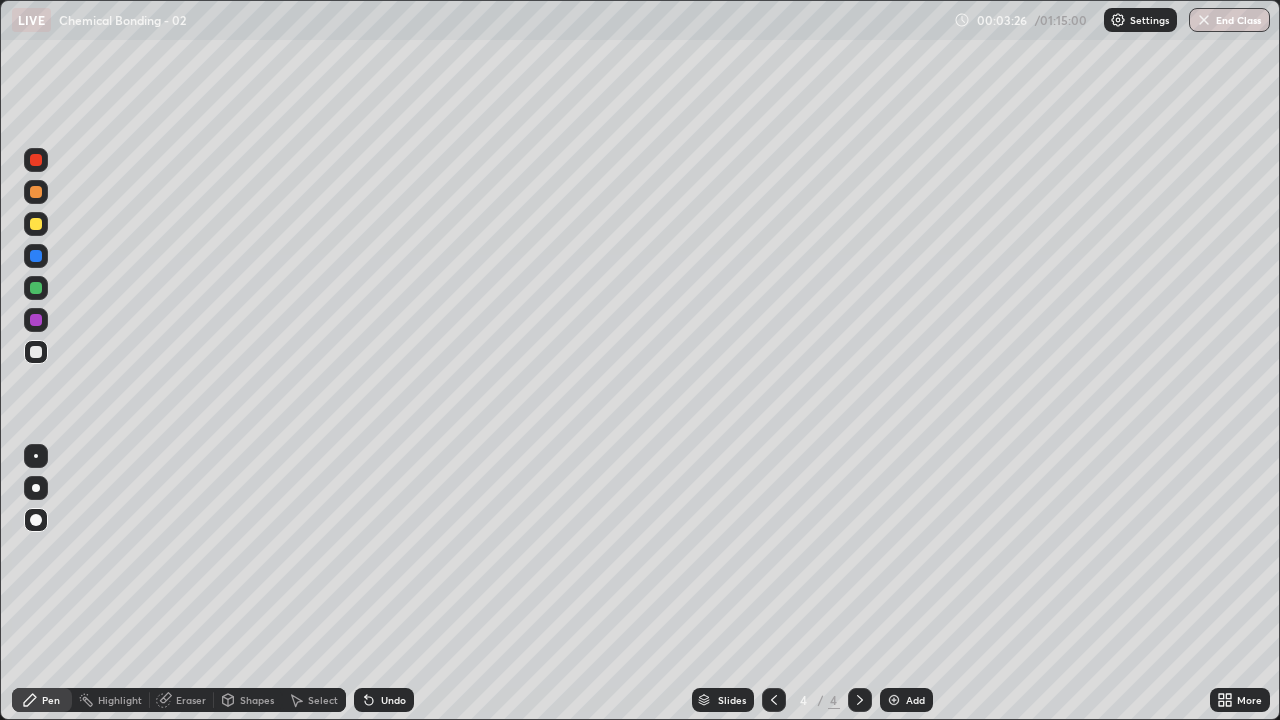 click at bounding box center (36, 224) 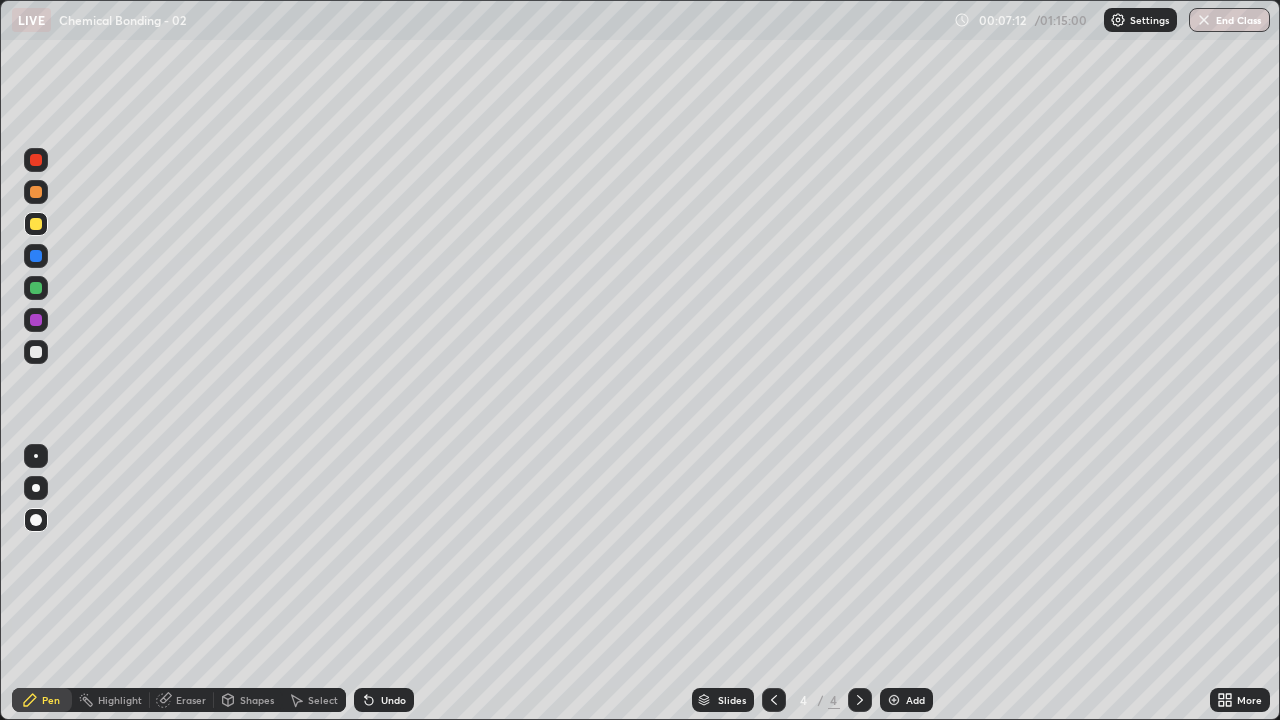 click at bounding box center (36, 288) 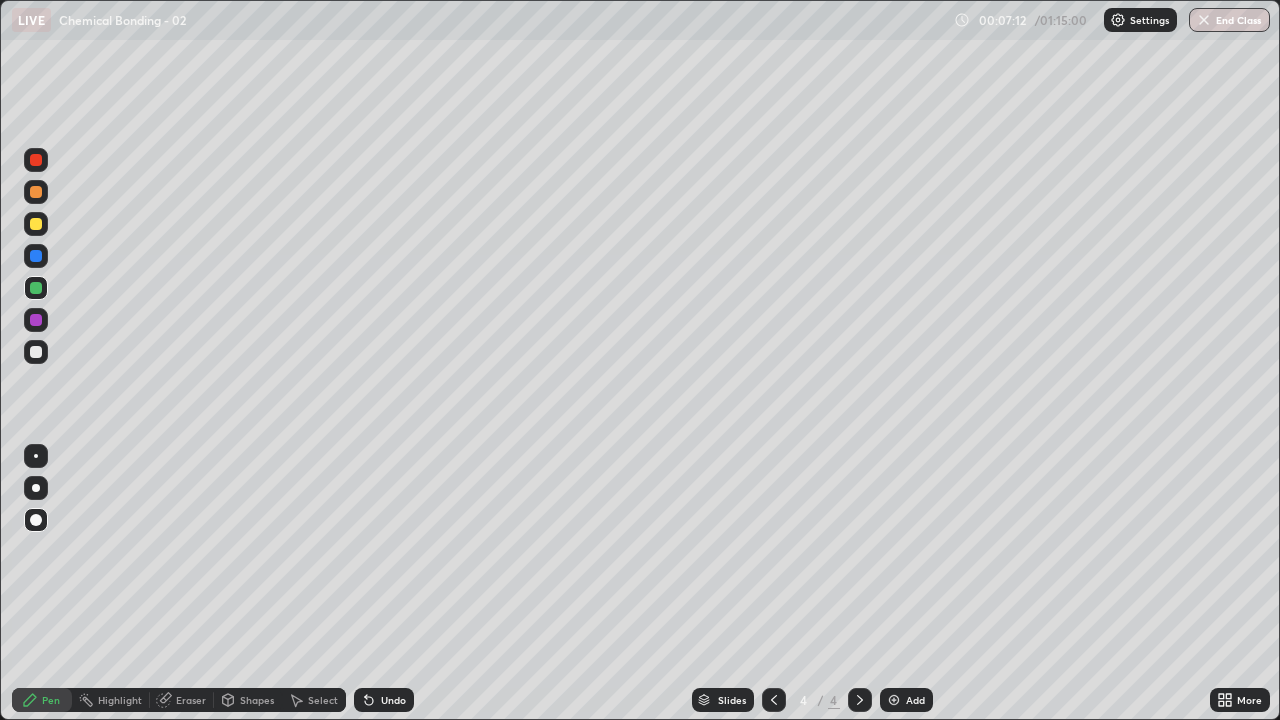 click at bounding box center (36, 256) 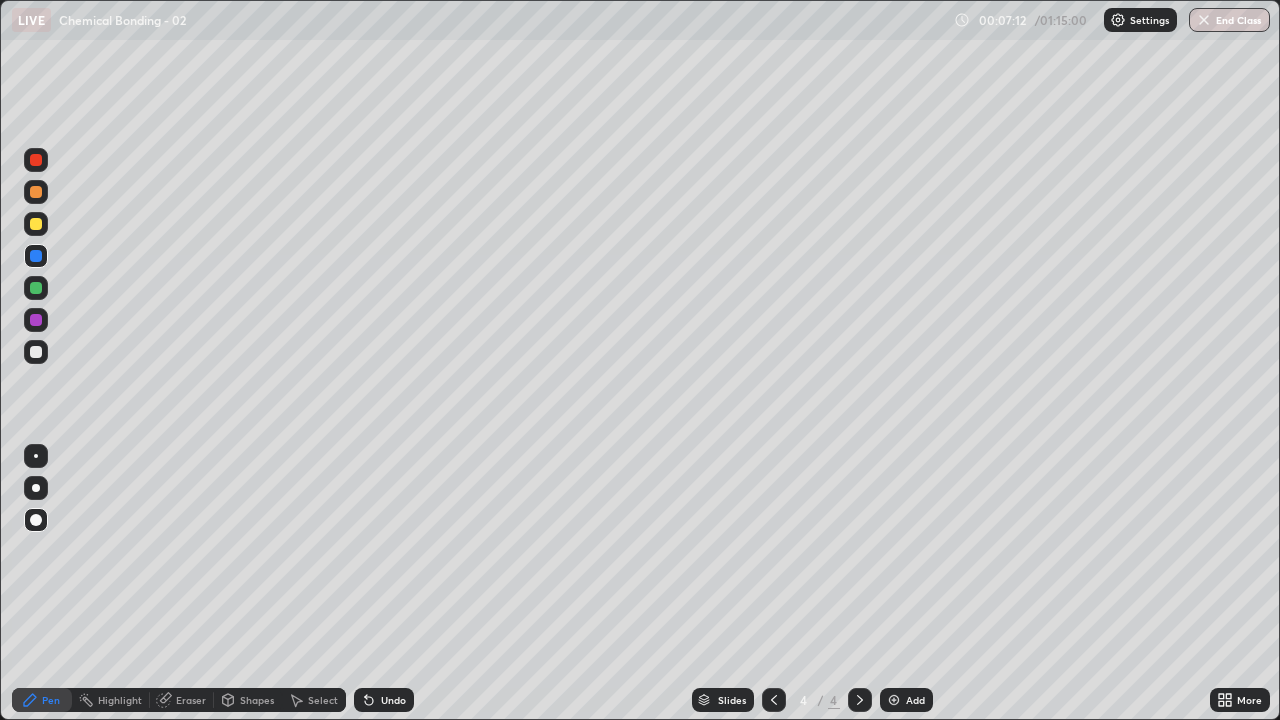 click at bounding box center (36, 224) 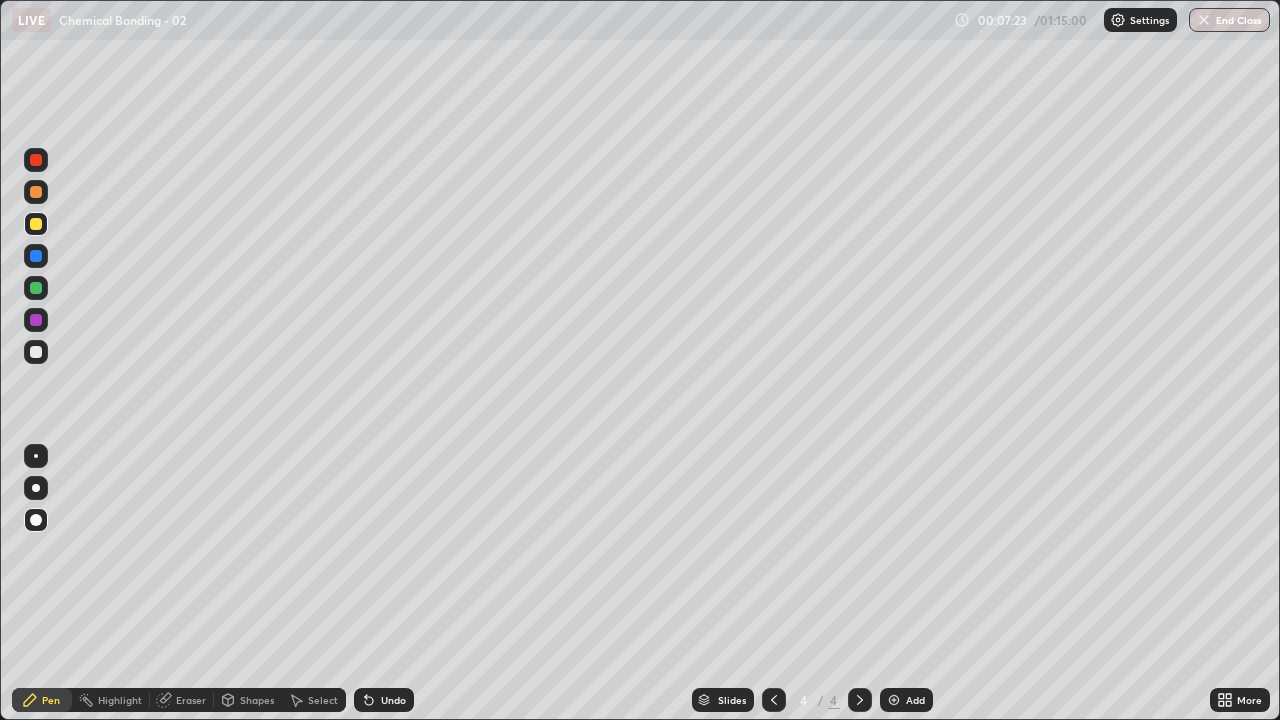 click at bounding box center [36, 288] 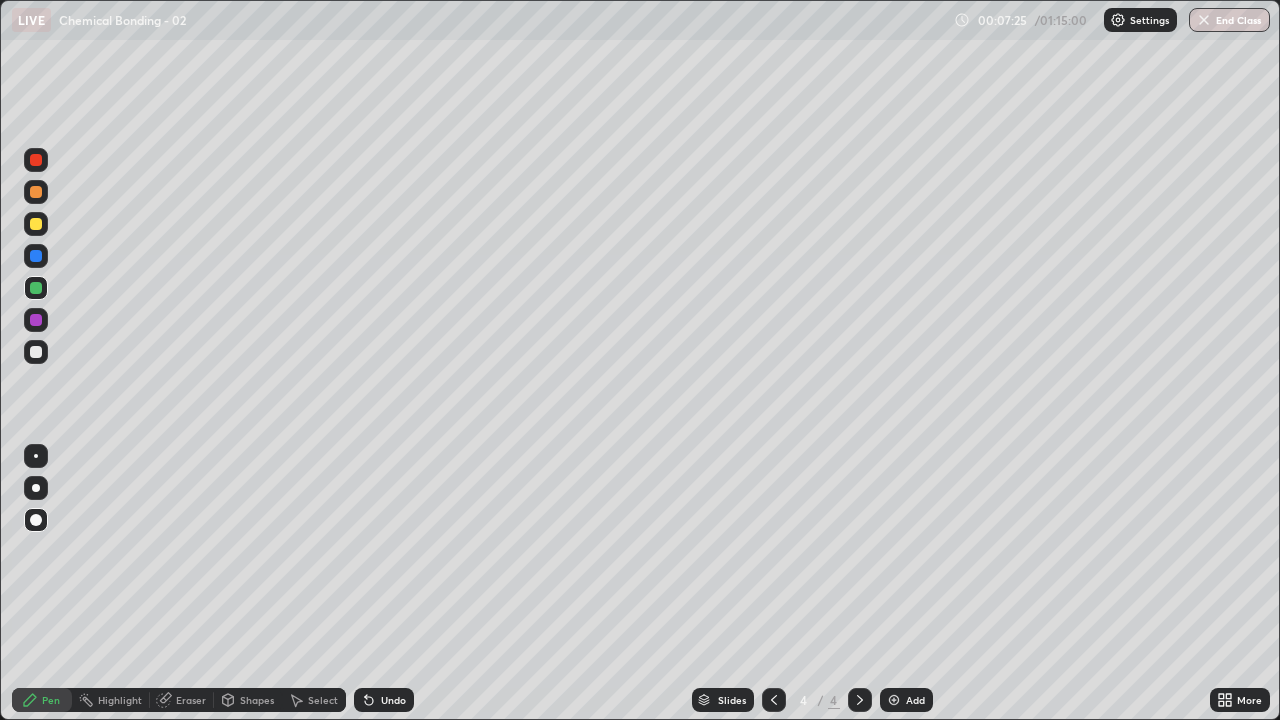 click at bounding box center (36, 352) 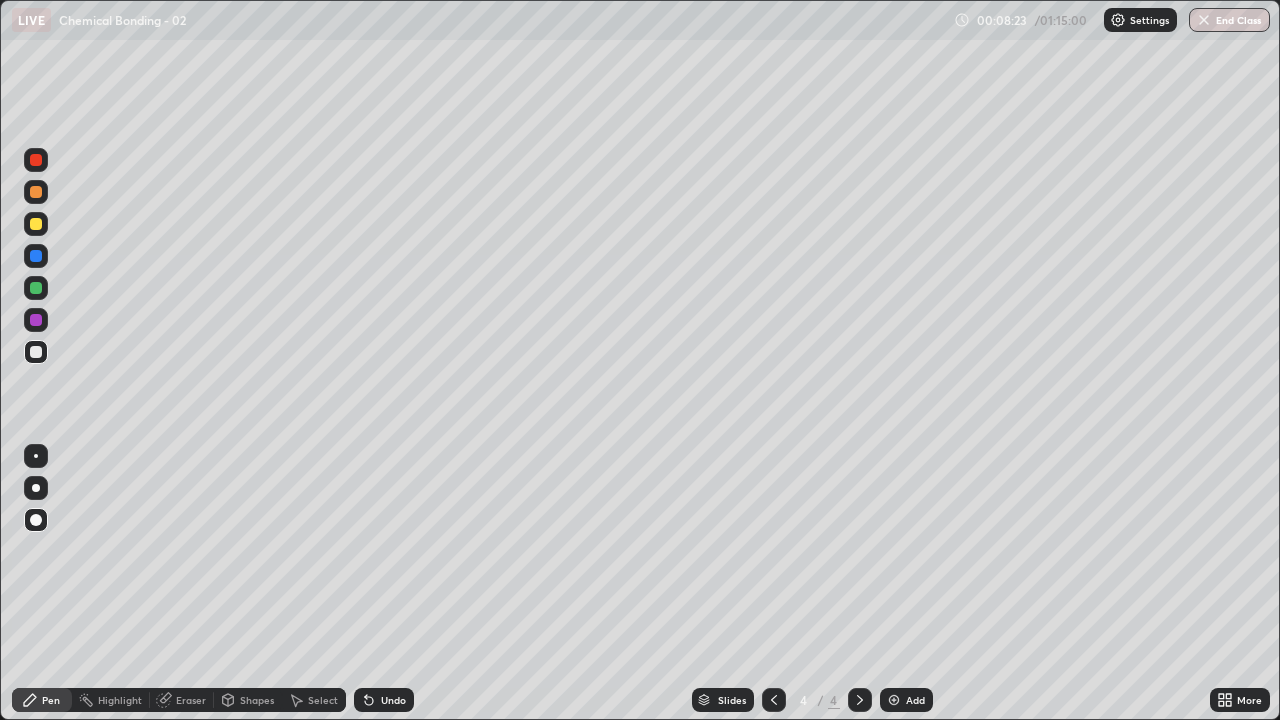 click at bounding box center (36, 288) 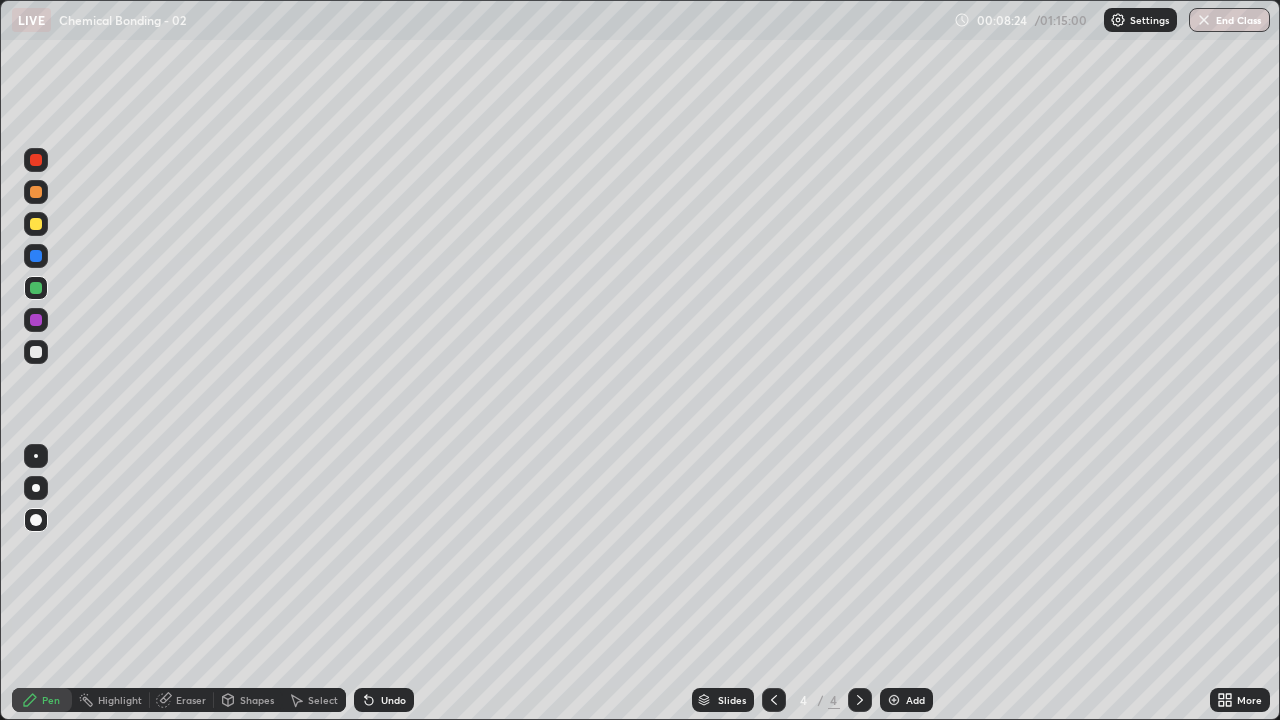 click at bounding box center [36, 224] 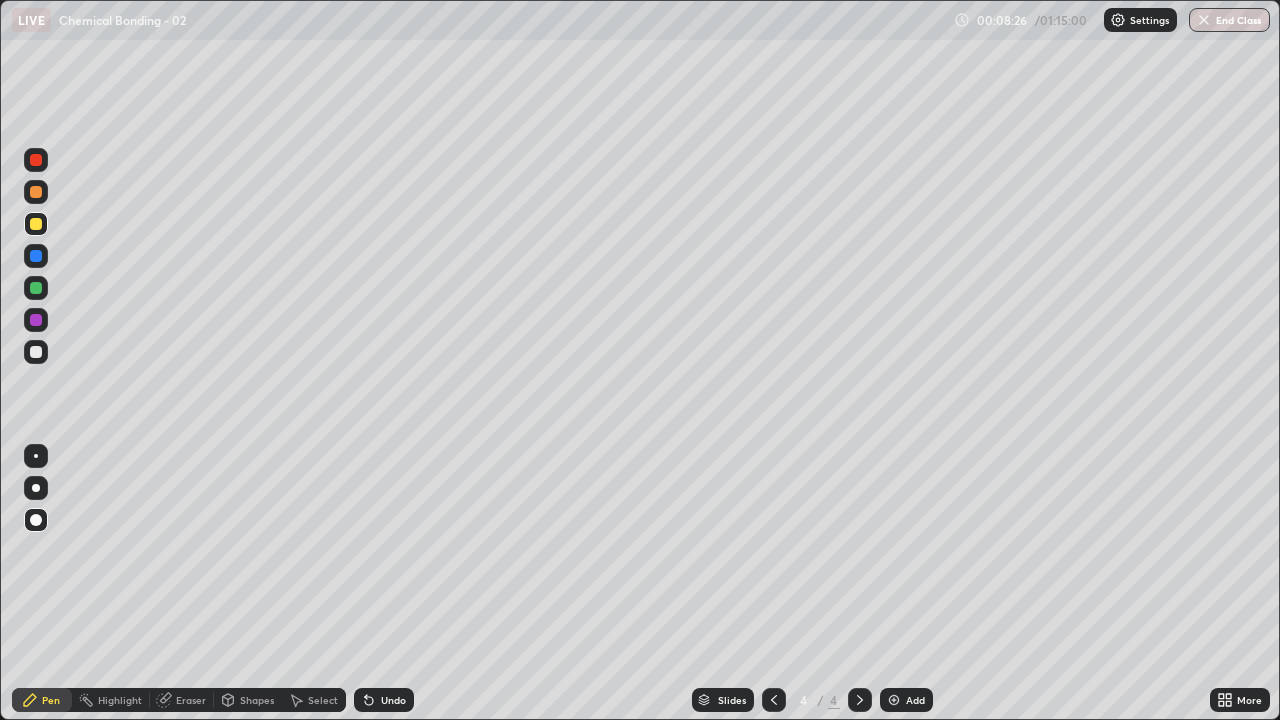 click at bounding box center (36, 192) 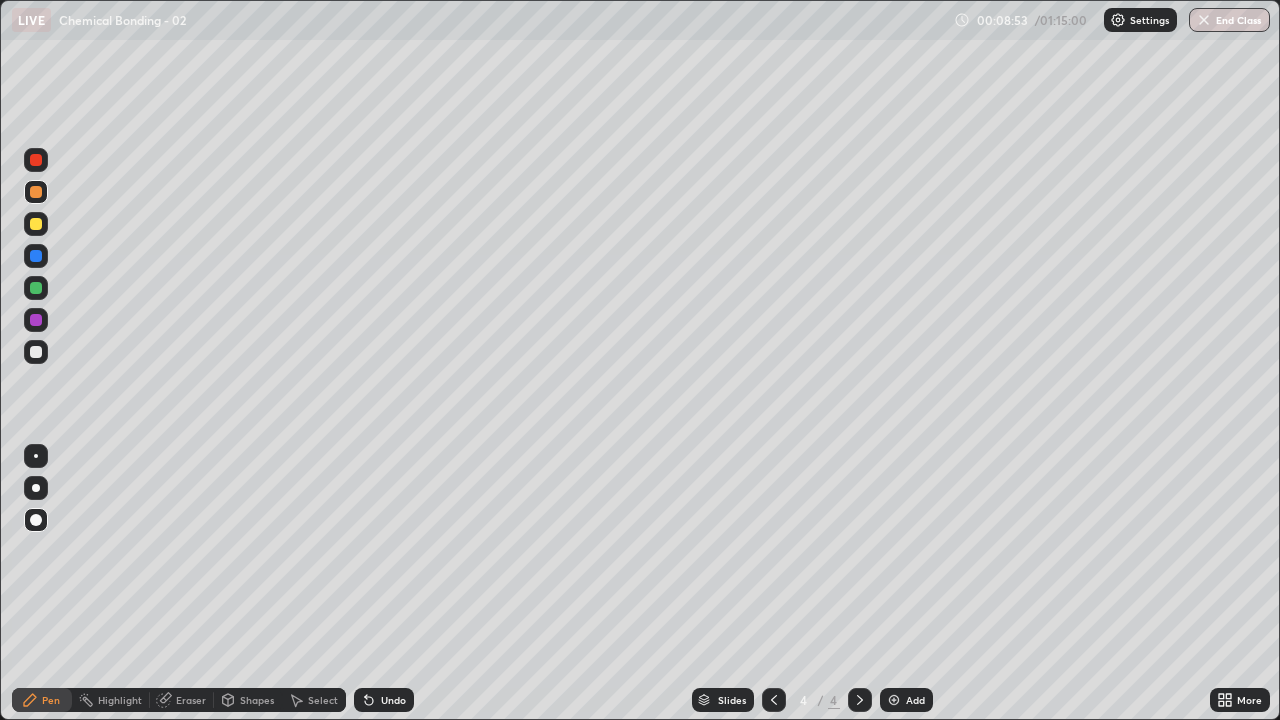 click at bounding box center (36, 352) 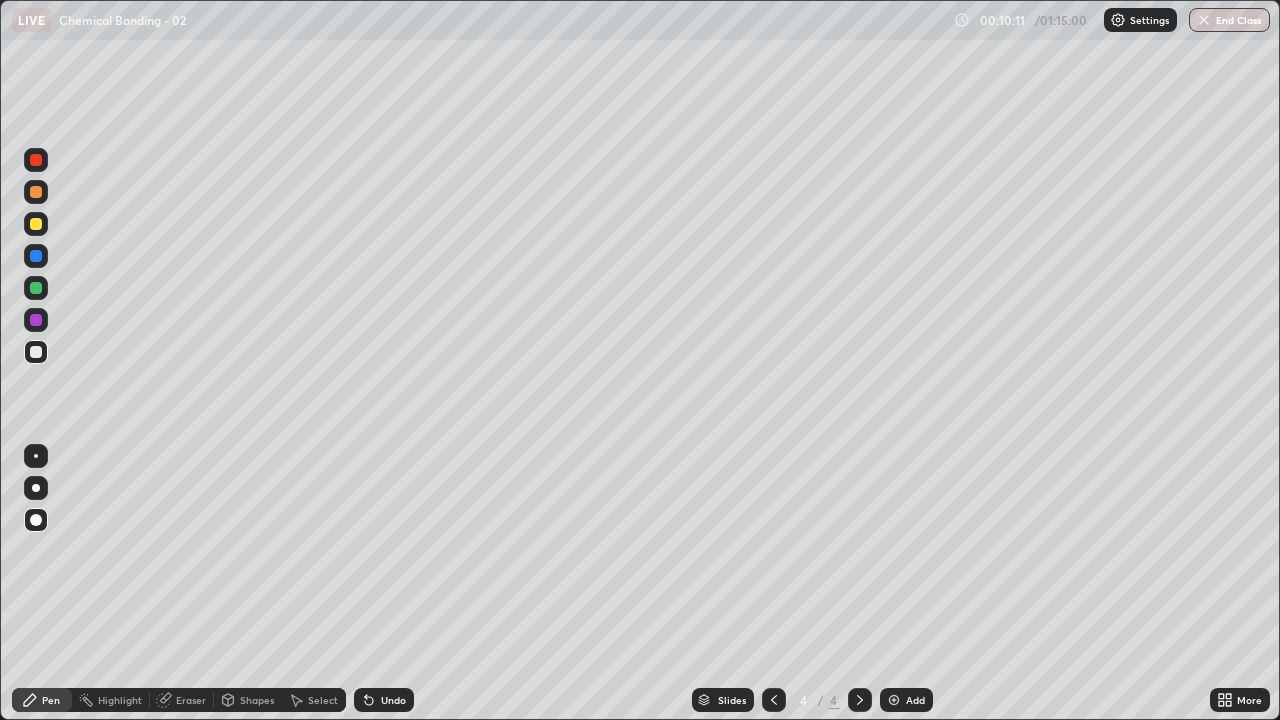 click on "Select" at bounding box center [323, 700] 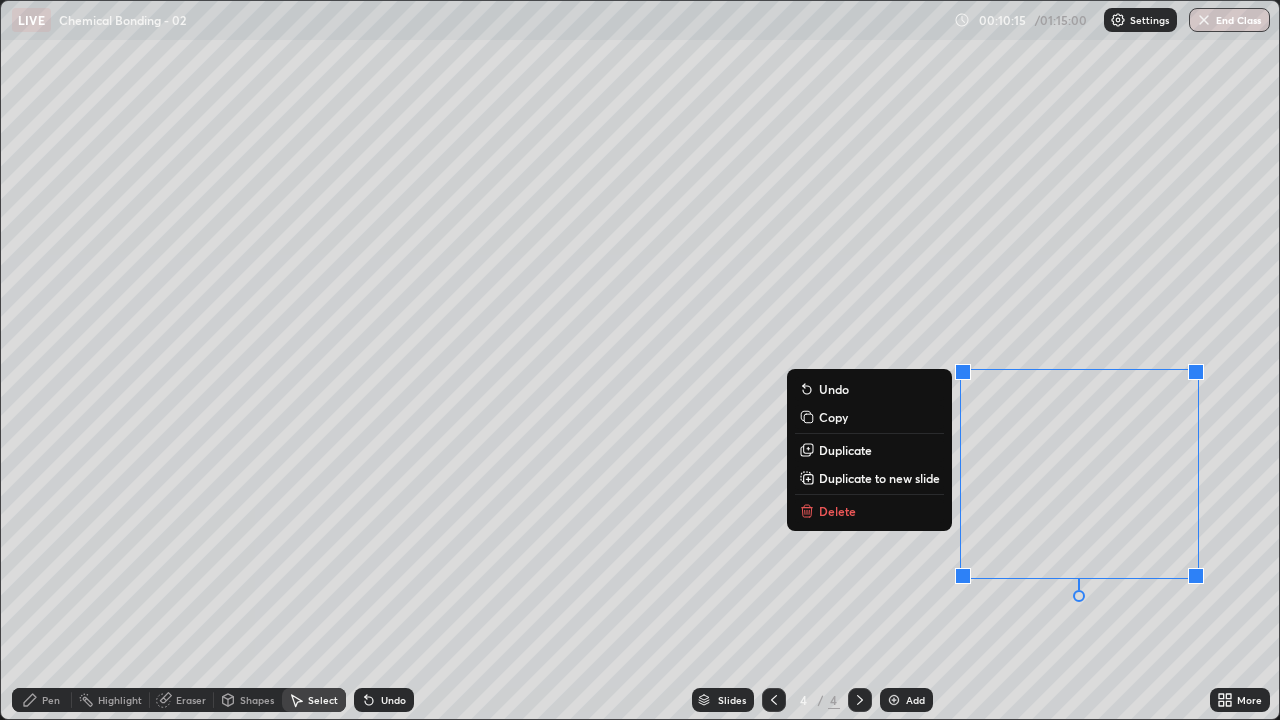 click on "Delete" at bounding box center [869, 511] 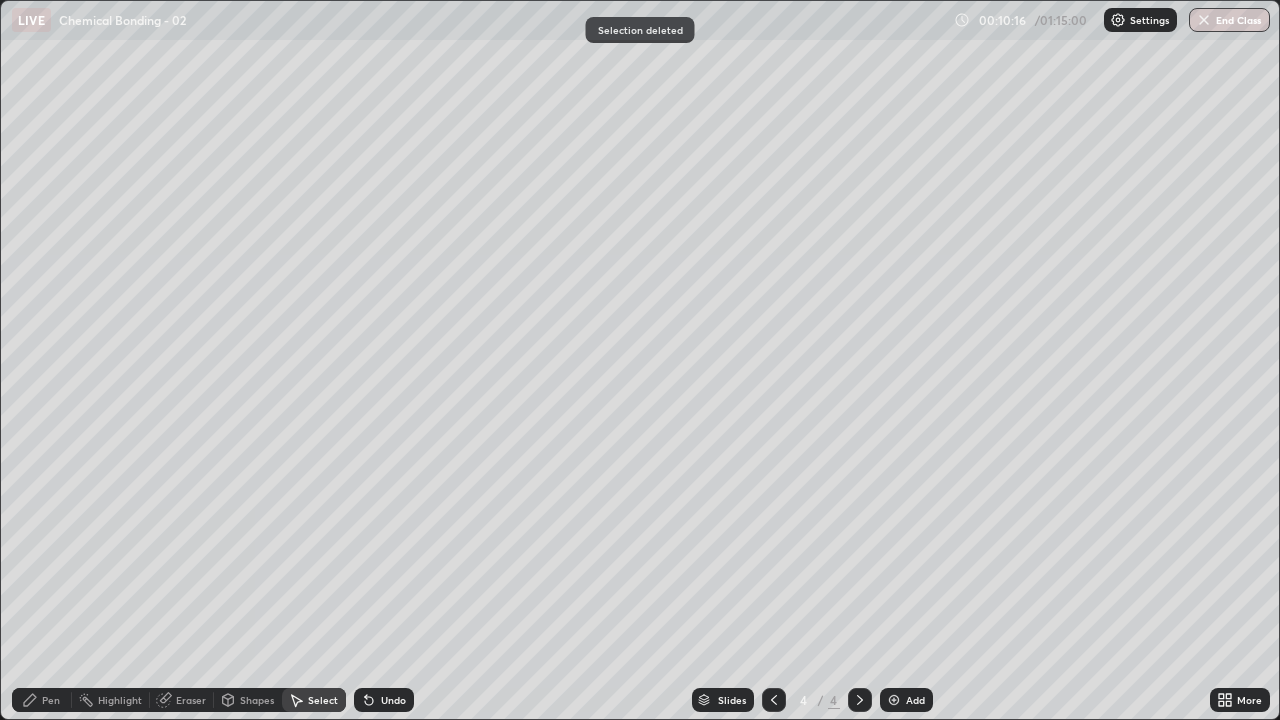 click on "Pen" at bounding box center [51, 700] 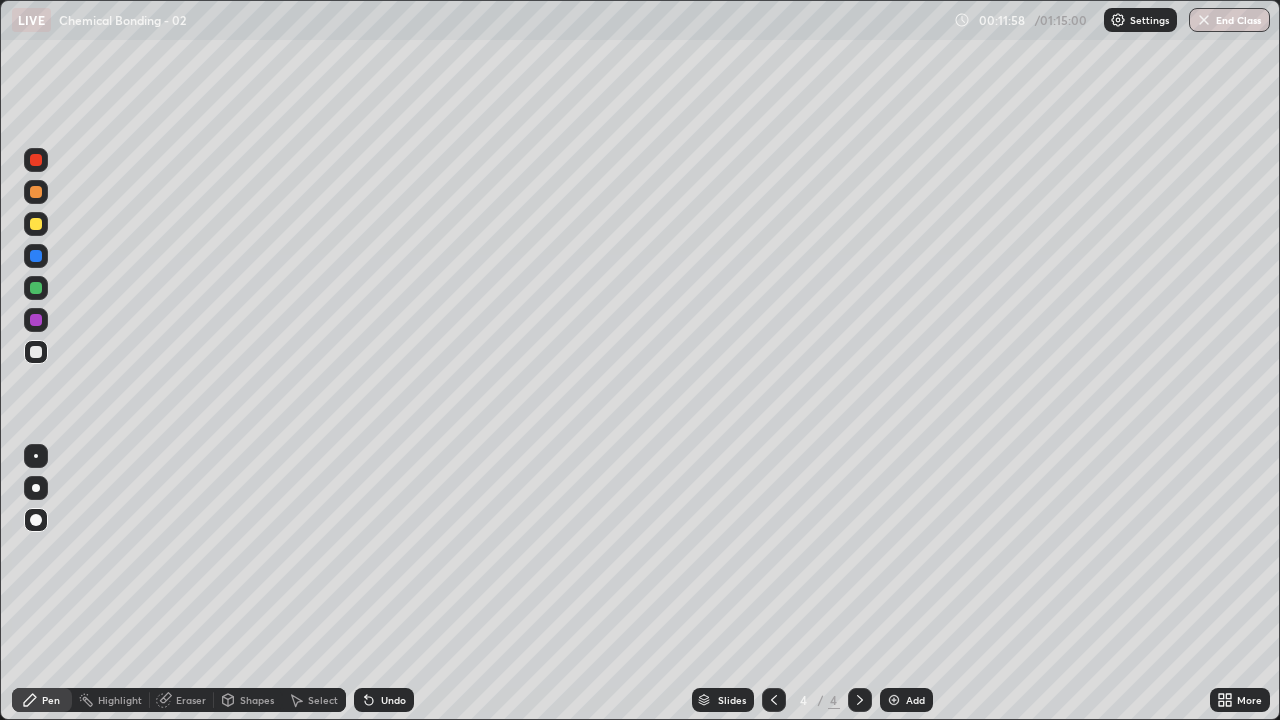 click on "Eraser" at bounding box center (191, 700) 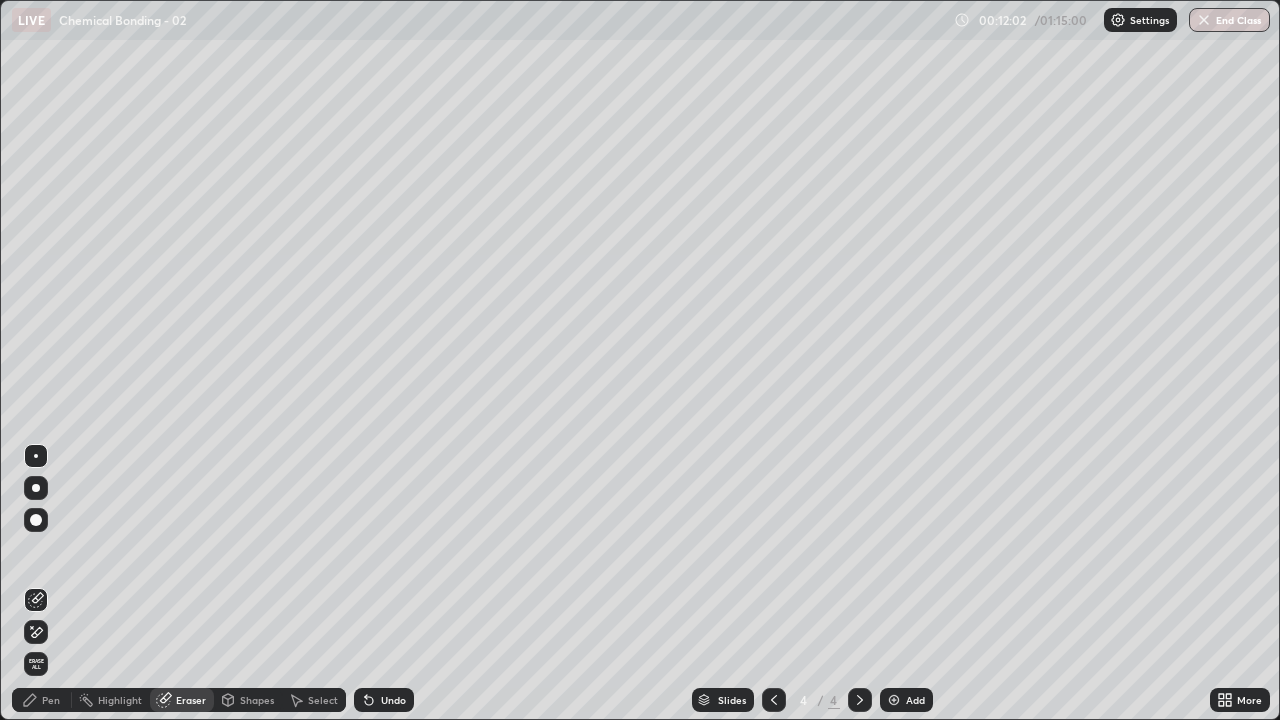 click on "Pen" at bounding box center [51, 700] 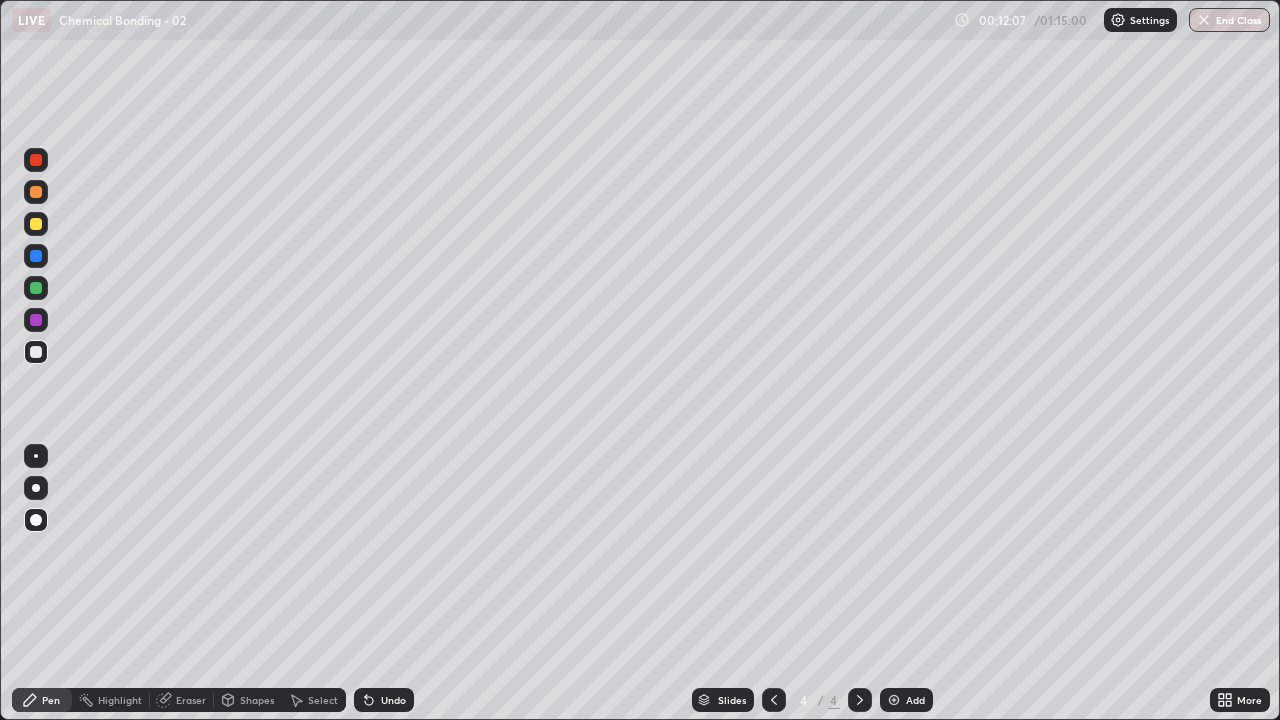click at bounding box center (36, 224) 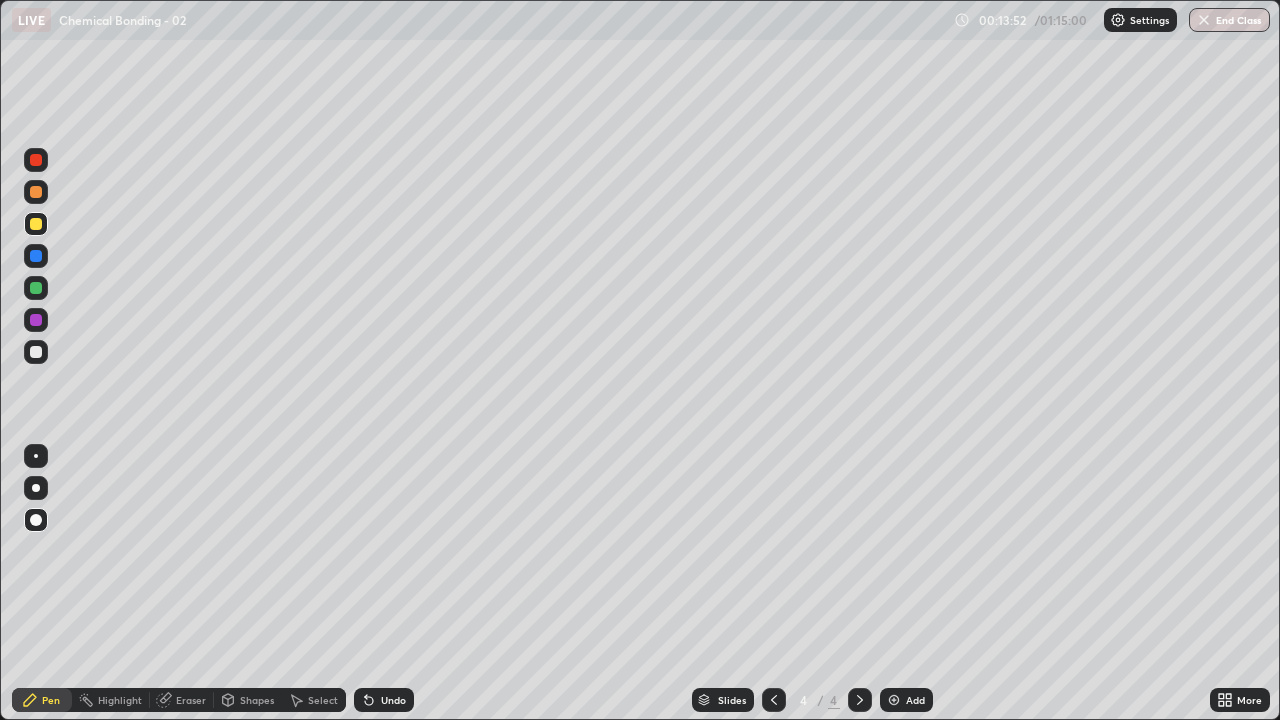 click on "Add" at bounding box center (906, 700) 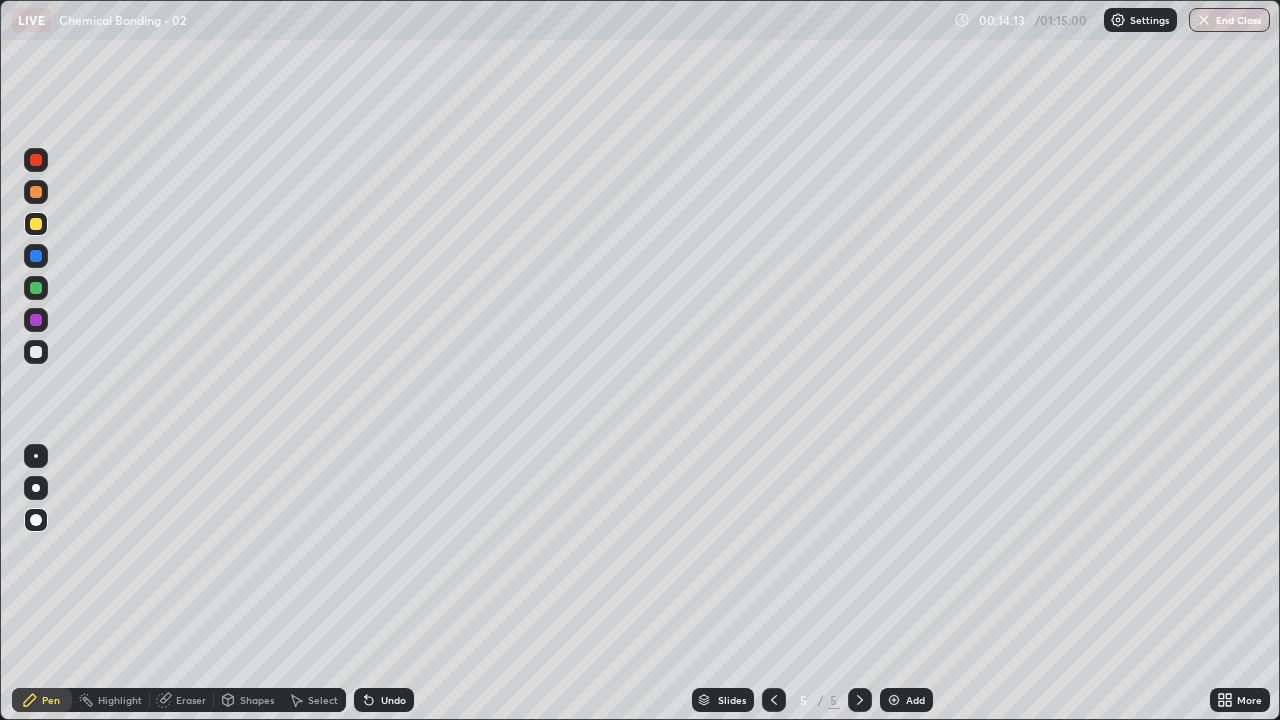 click at bounding box center (36, 256) 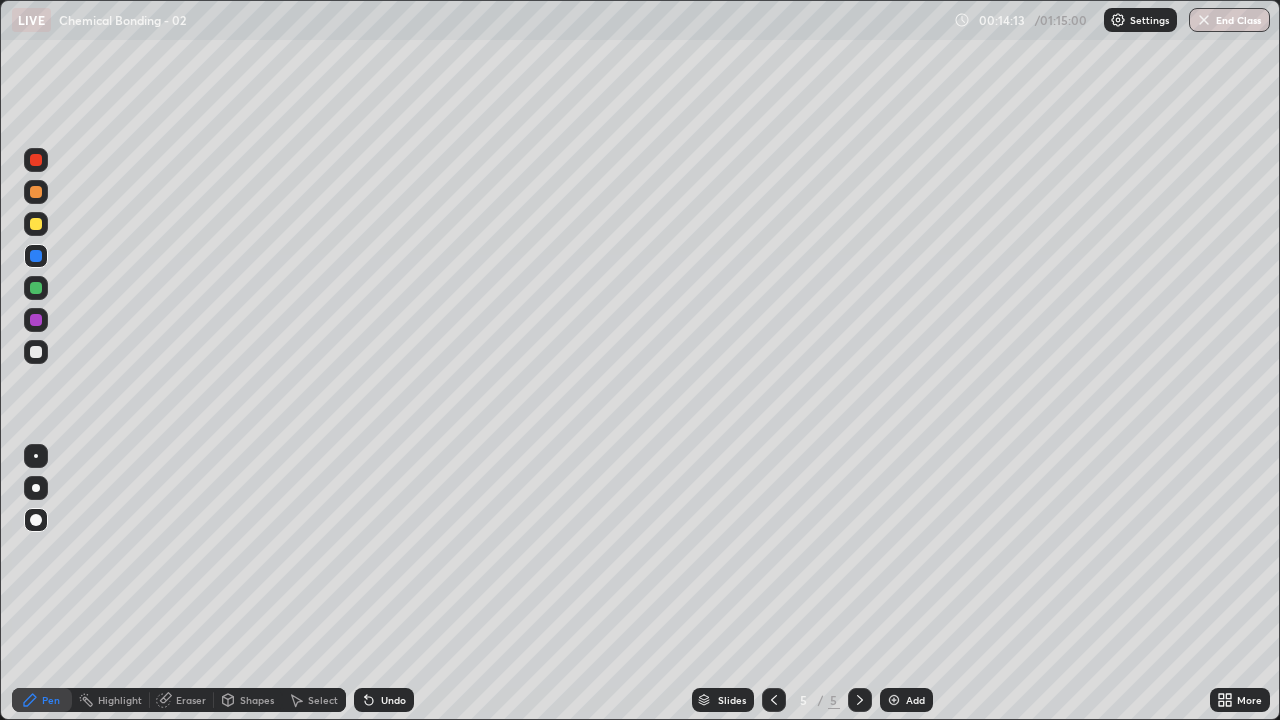click at bounding box center [36, 192] 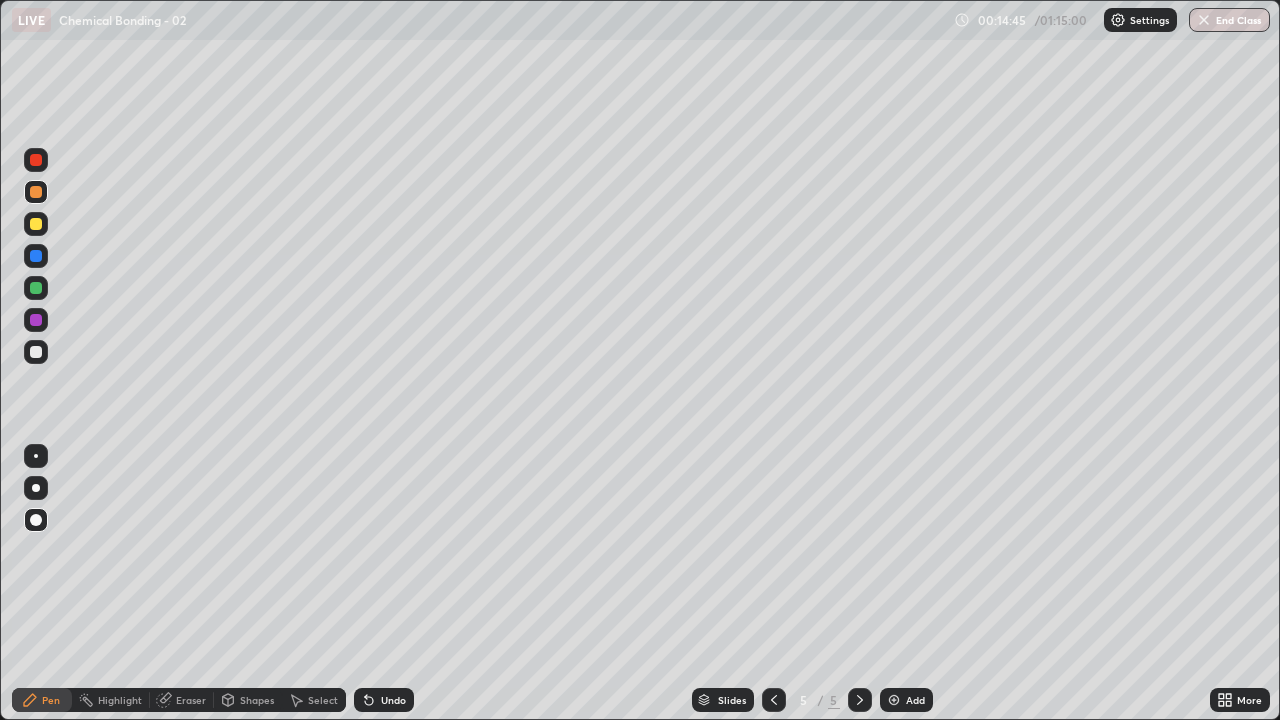 click at bounding box center [36, 288] 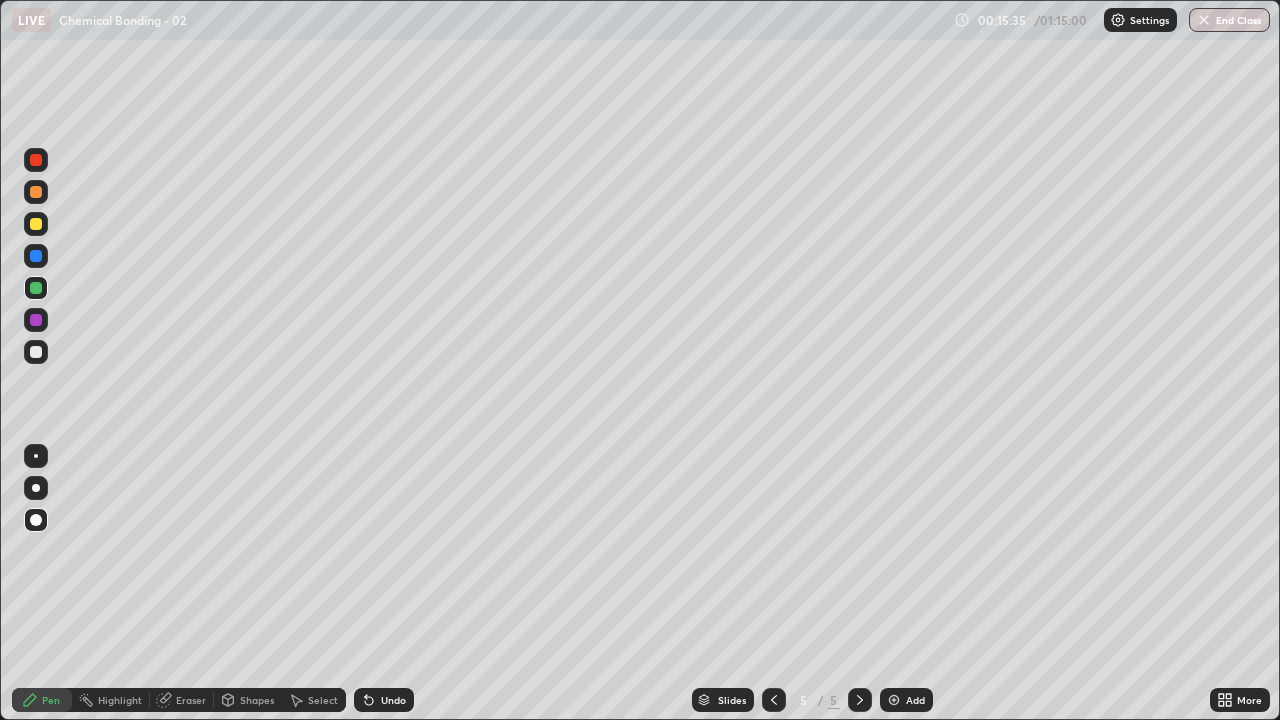 click at bounding box center [36, 352] 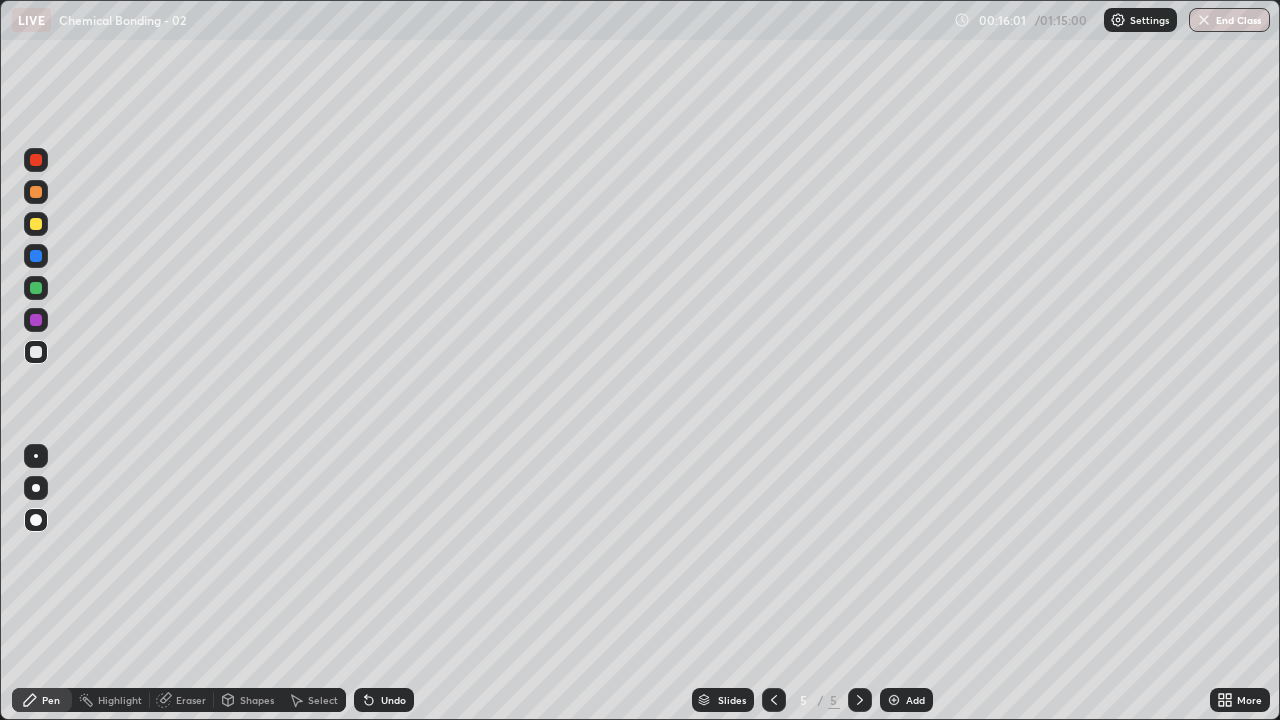 click at bounding box center [36, 288] 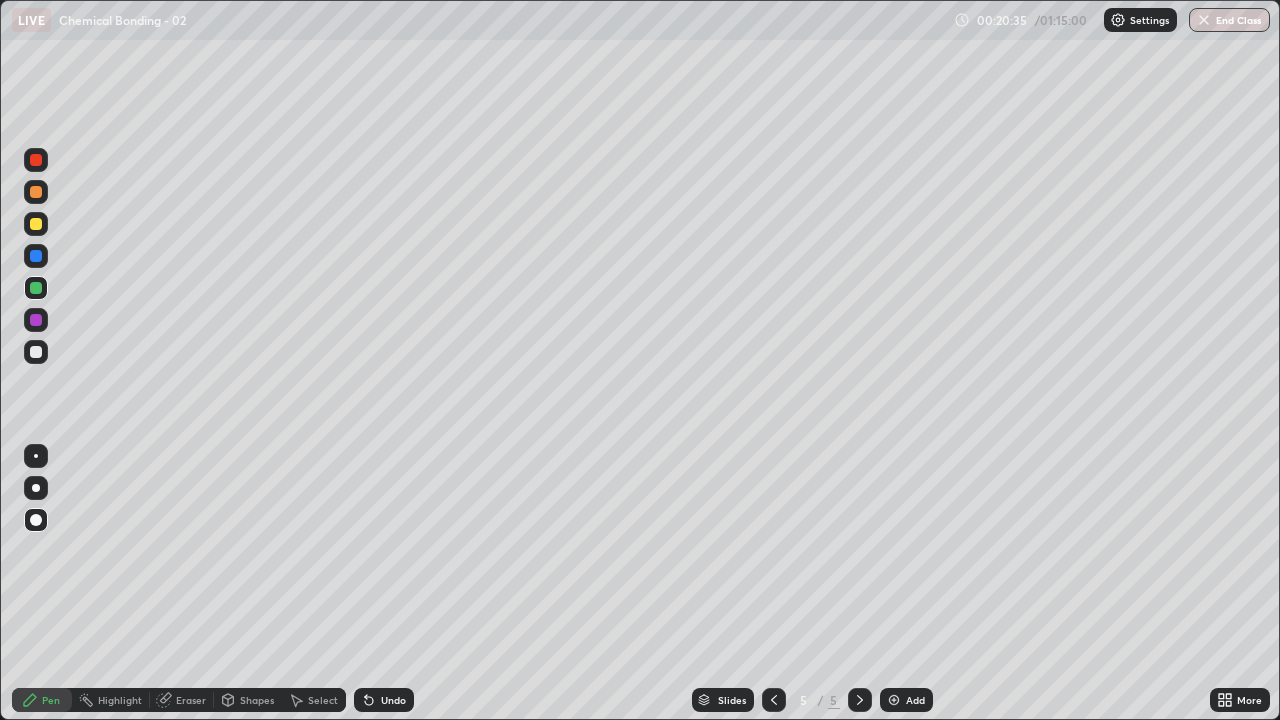 click on "Add" at bounding box center (906, 700) 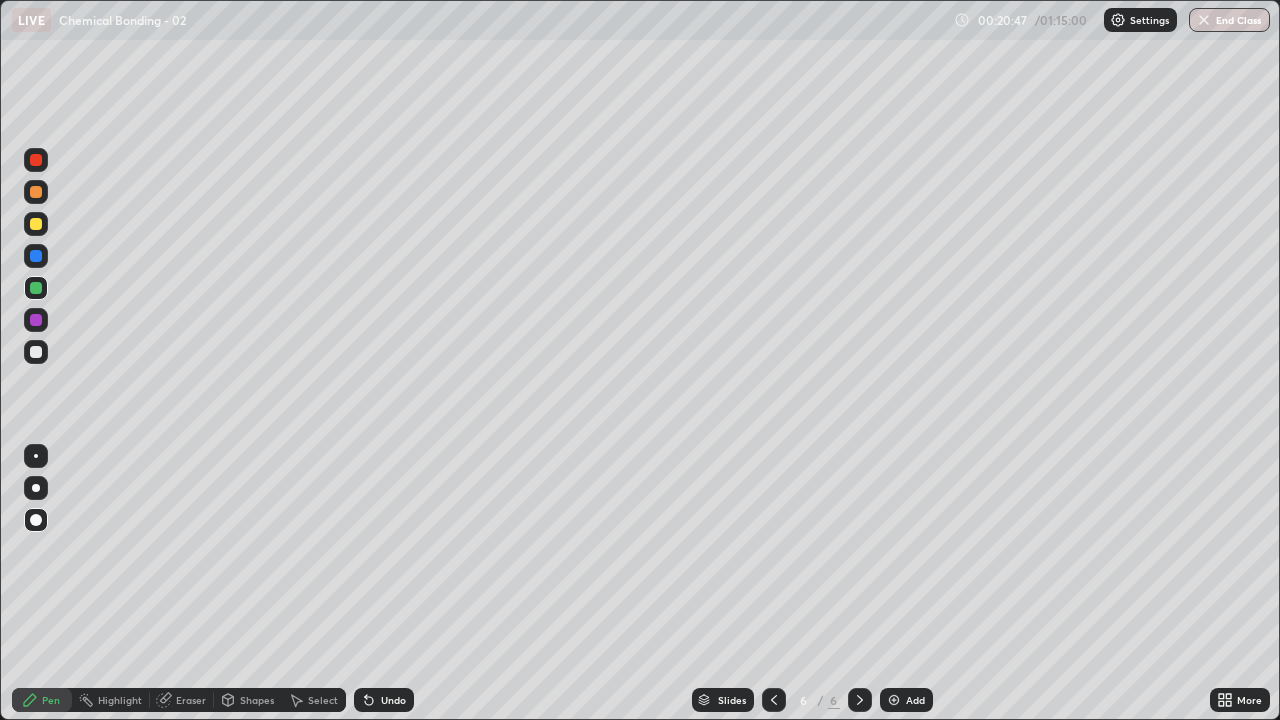 click at bounding box center [36, 352] 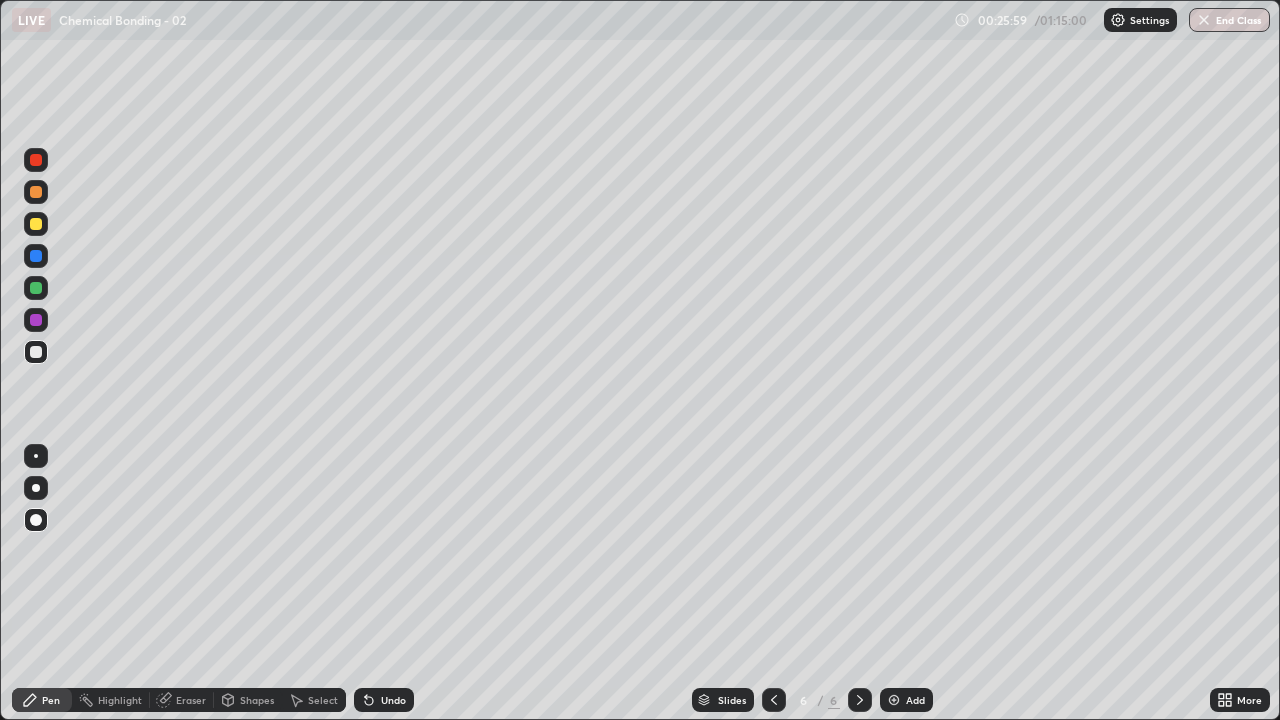 click on "Add" at bounding box center (915, 700) 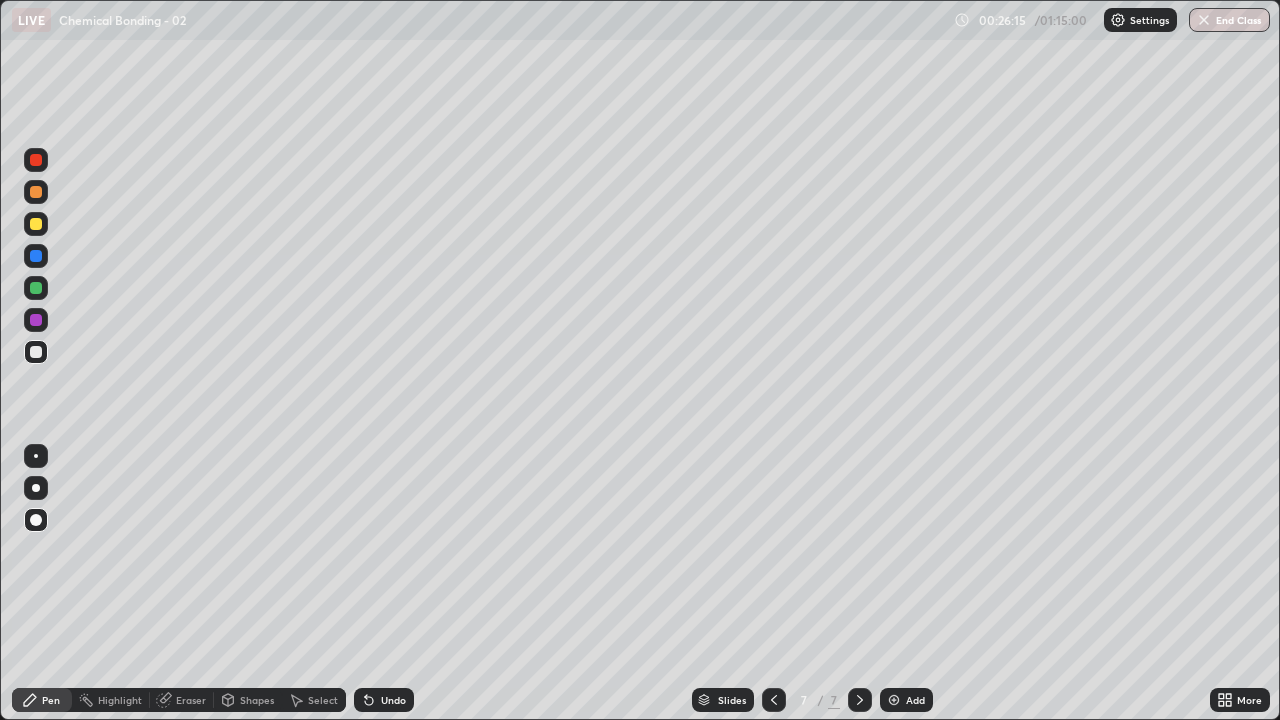 click at bounding box center [36, 288] 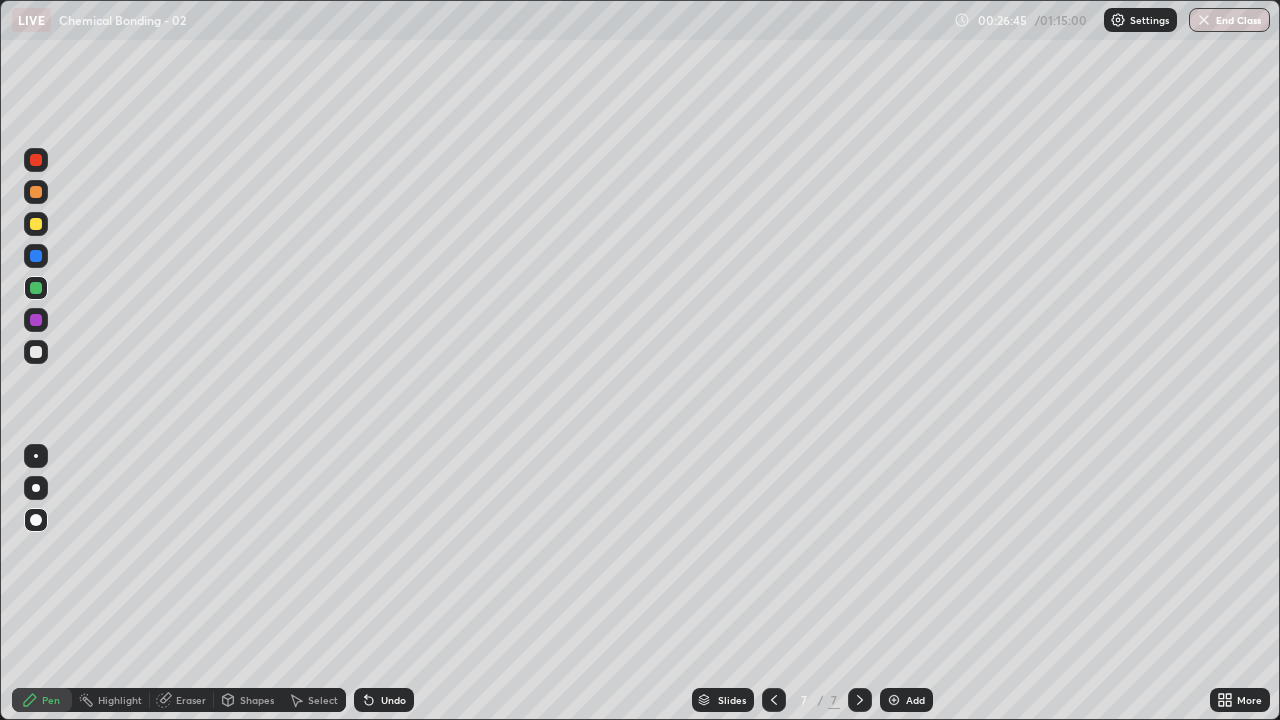 click at bounding box center (36, 352) 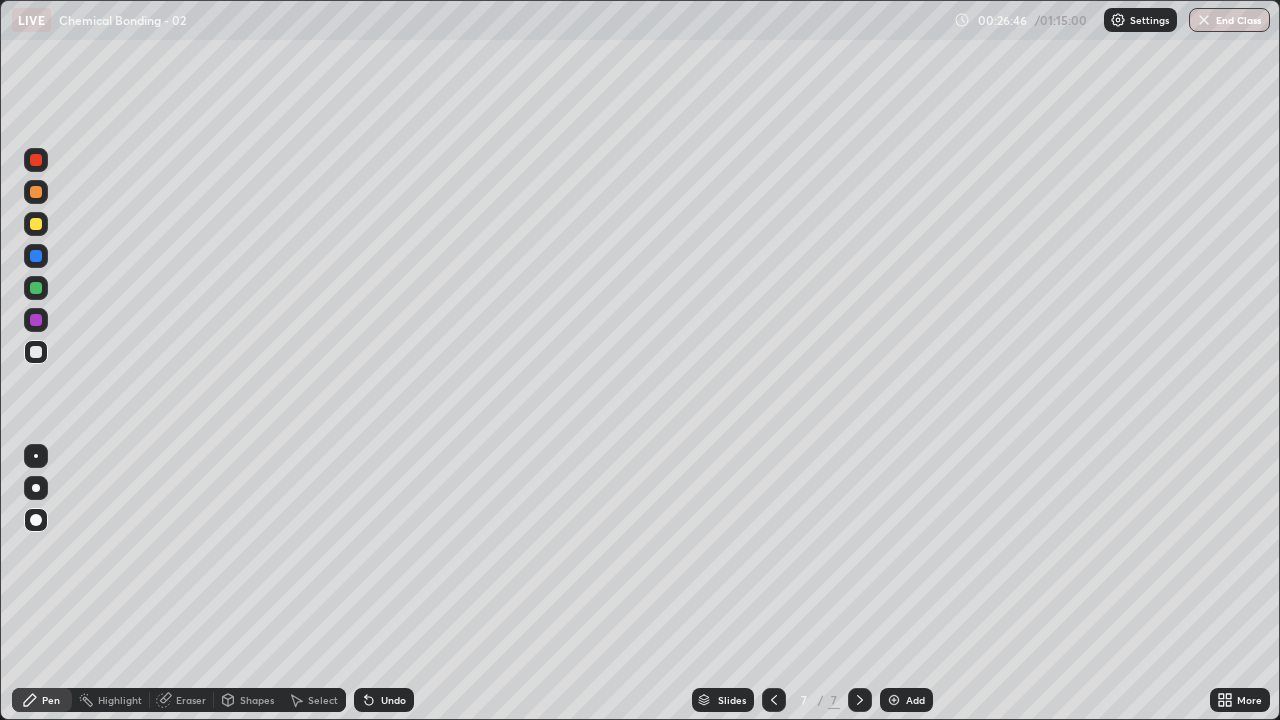 click at bounding box center (36, 224) 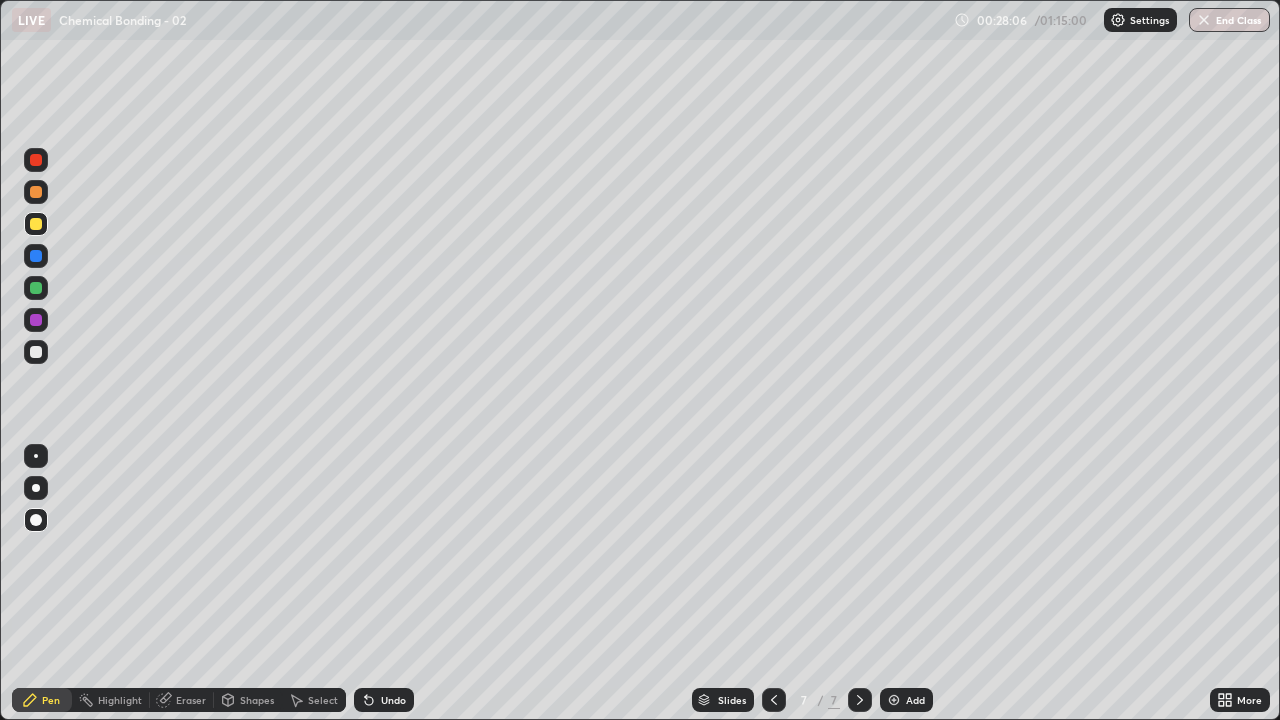 click on "Slides 7 / 7 Add" at bounding box center [812, 700] 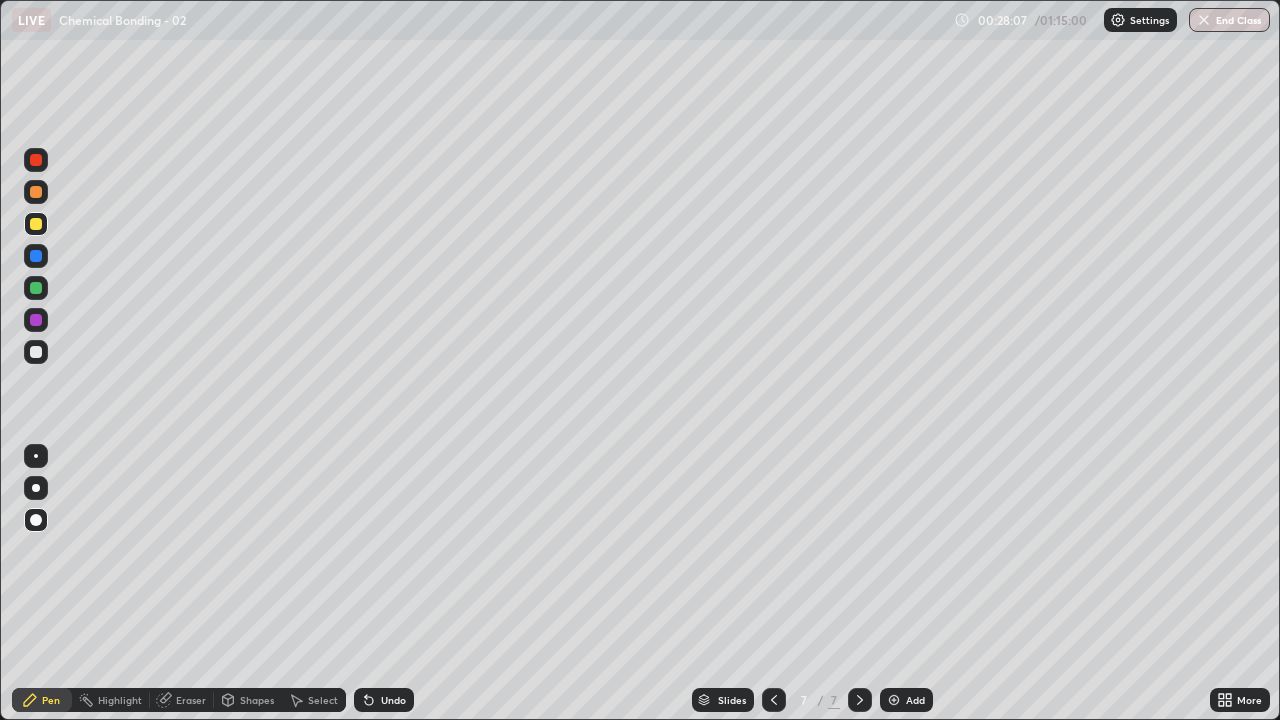 click on "Slides 7 / 7 Add" at bounding box center (812, 700) 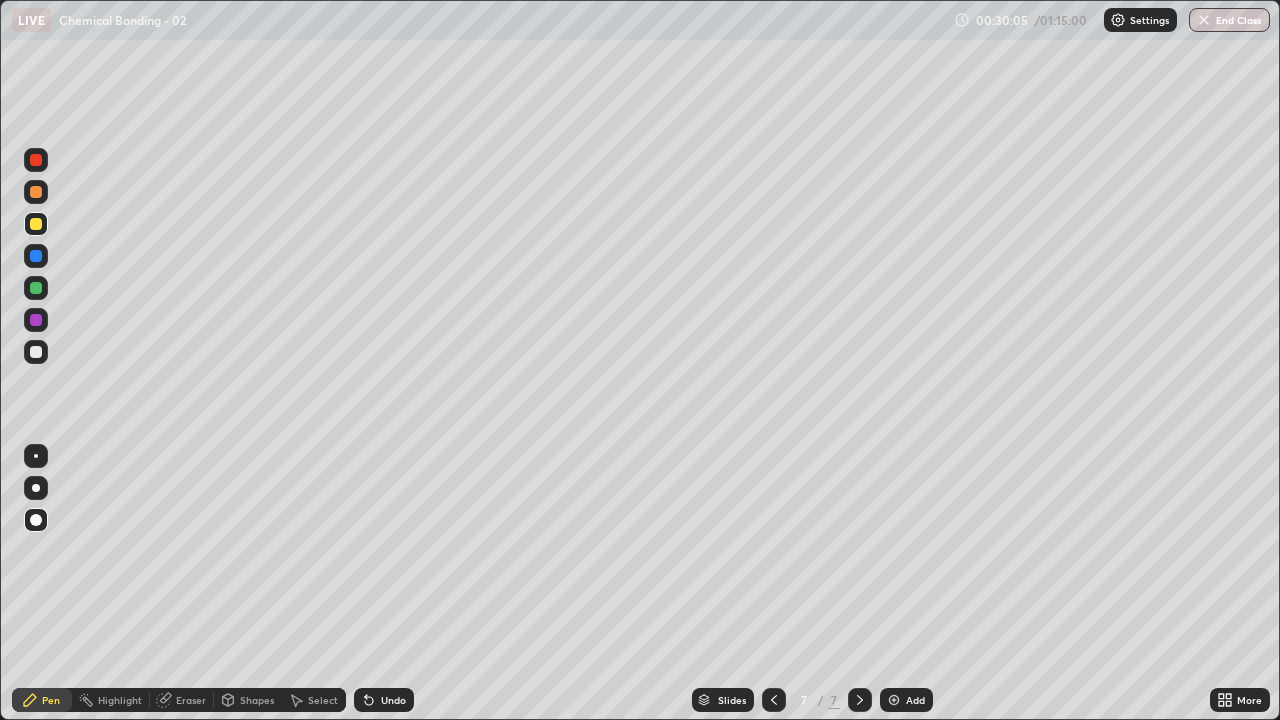 click on "Add" at bounding box center (915, 700) 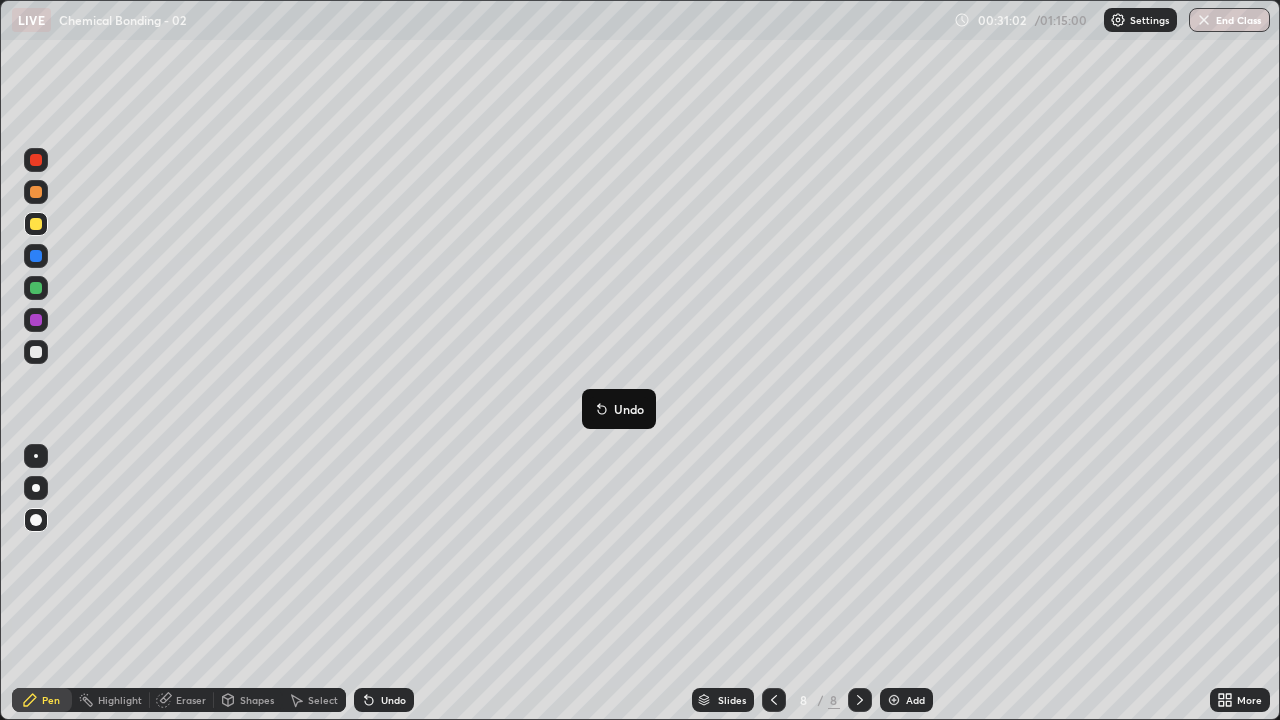 click on "Undo" at bounding box center [619, 409] 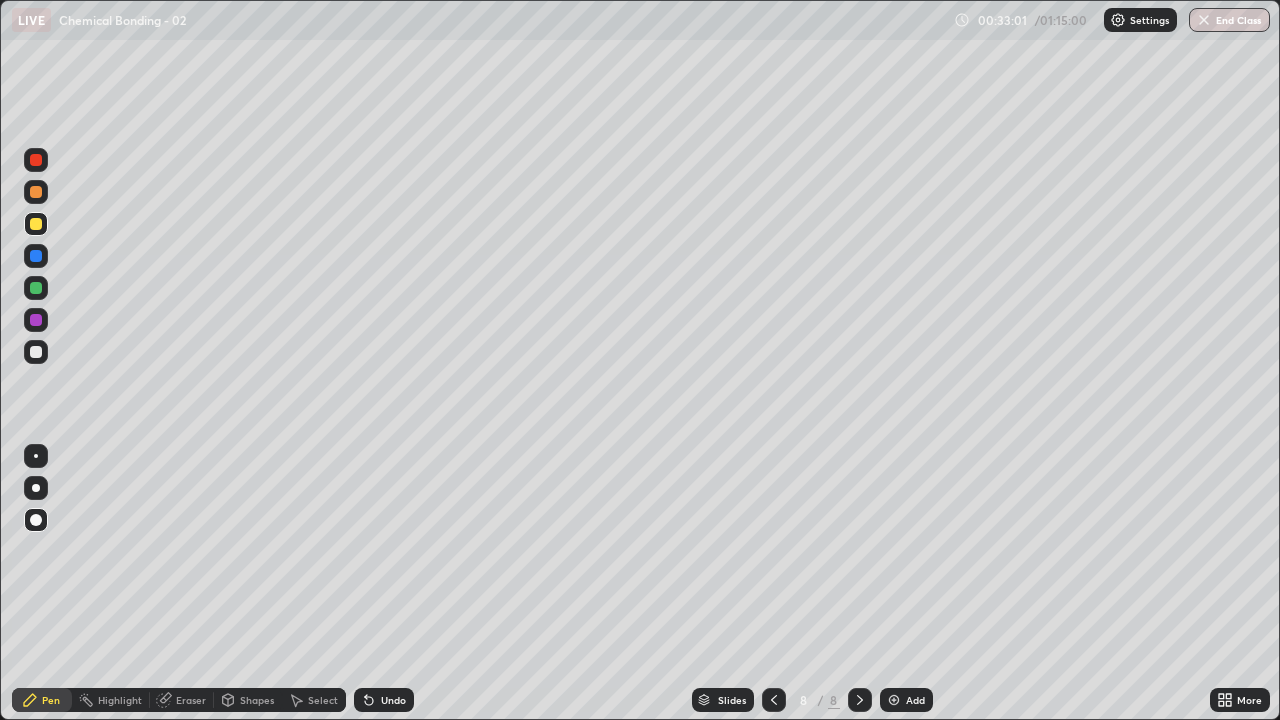 click on "Add" at bounding box center [906, 700] 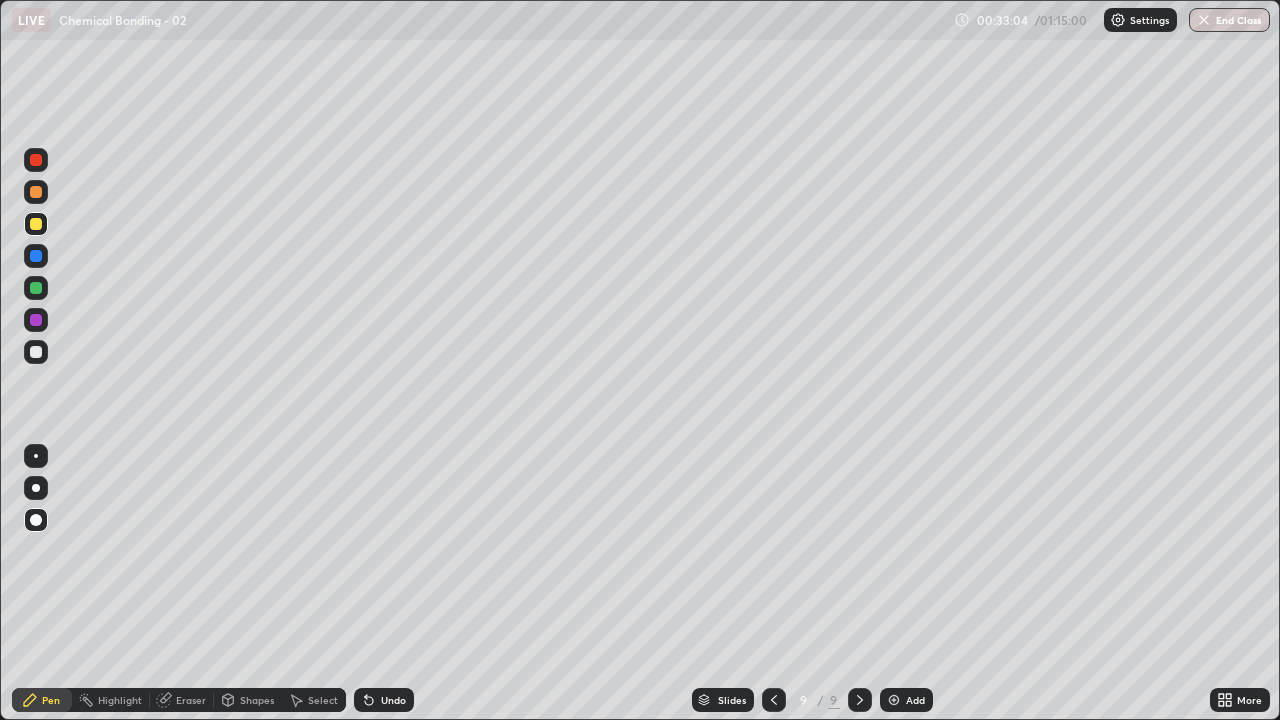 click at bounding box center (36, 352) 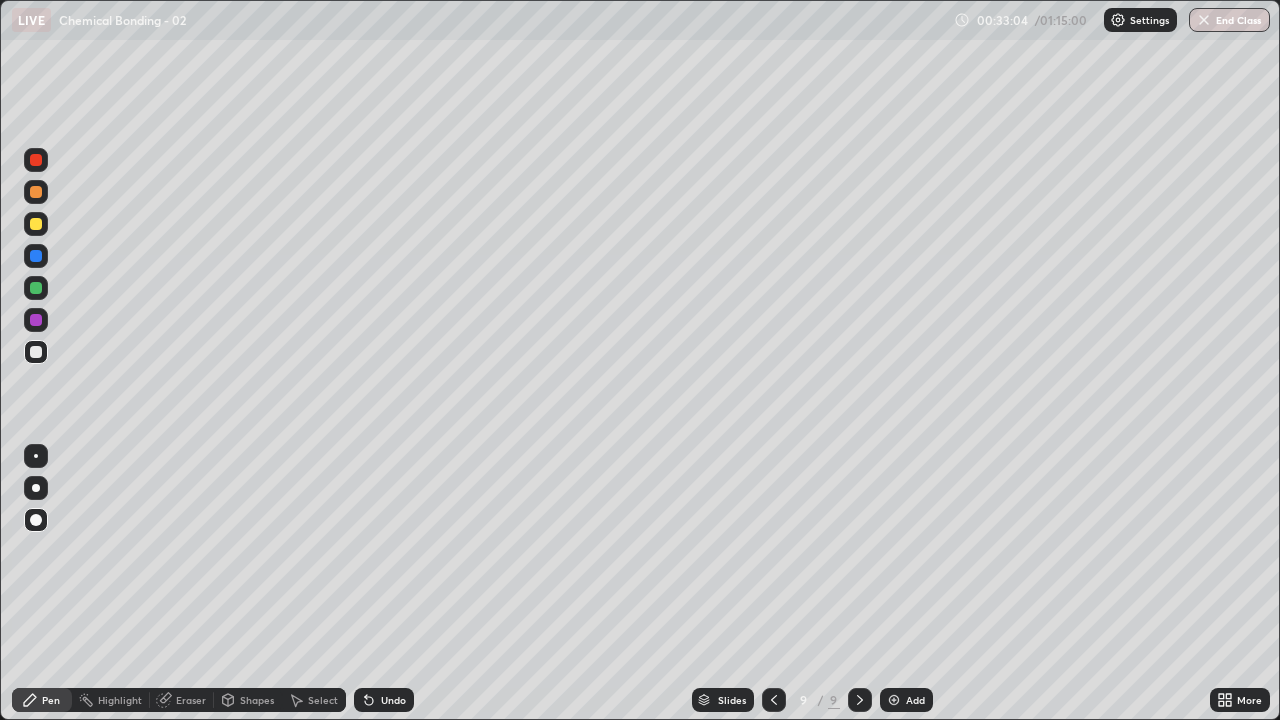 click at bounding box center [36, 352] 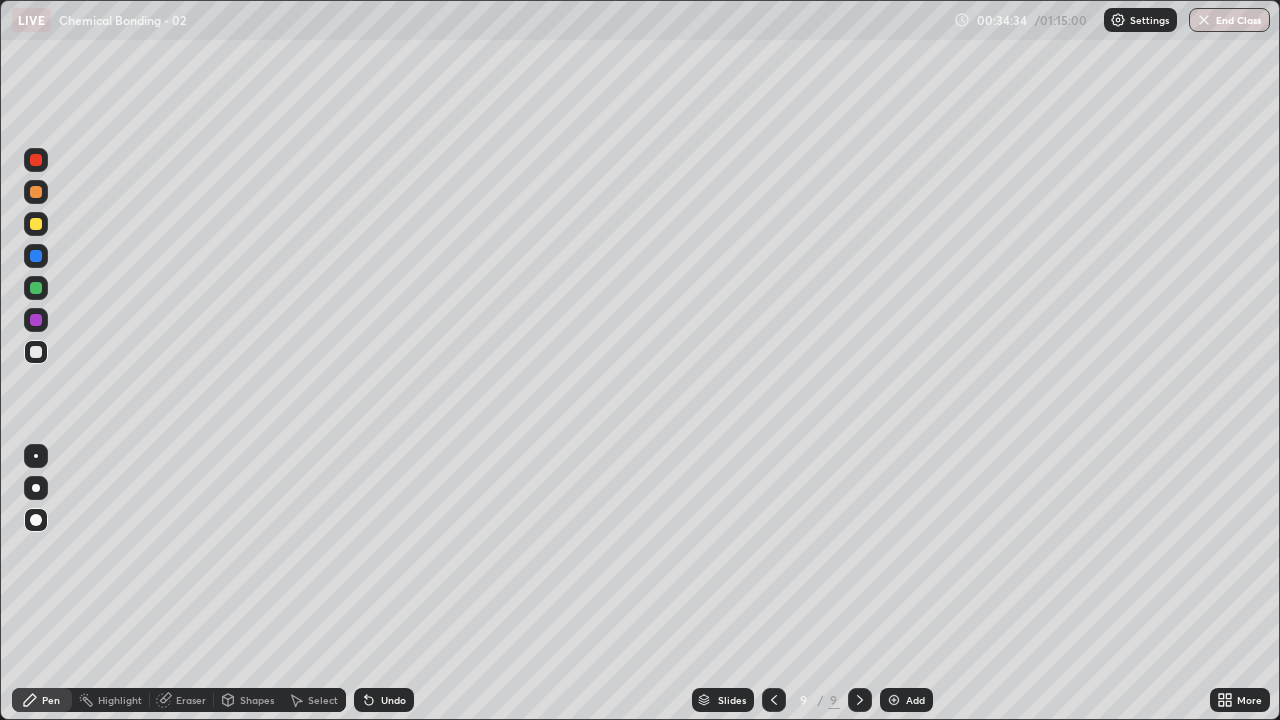 click at bounding box center [36, 288] 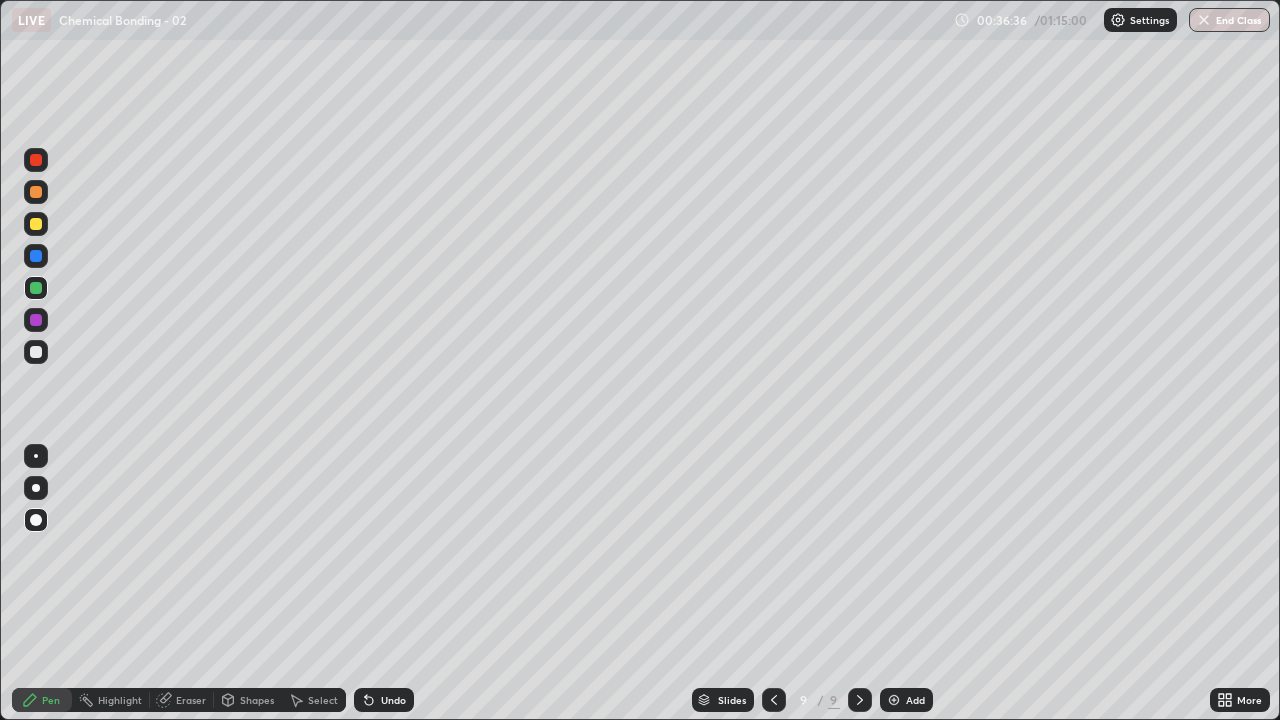 click at bounding box center [36, 224] 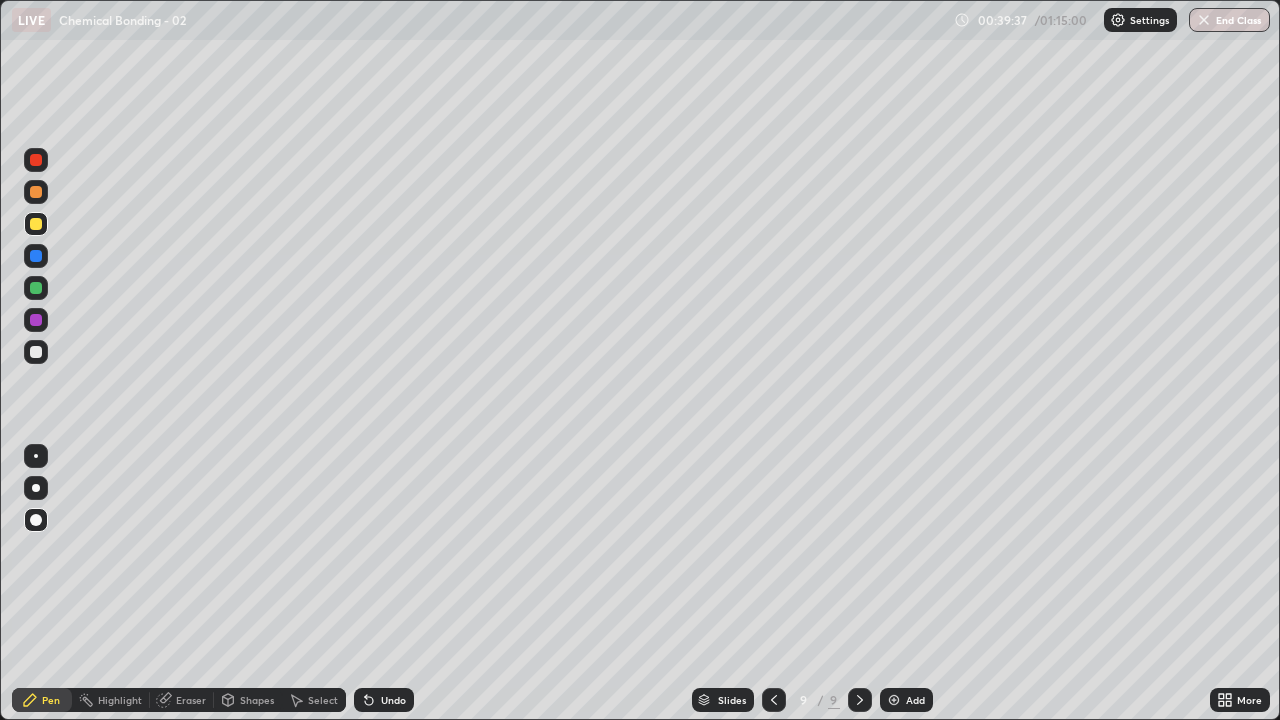 click on "Add" at bounding box center [906, 700] 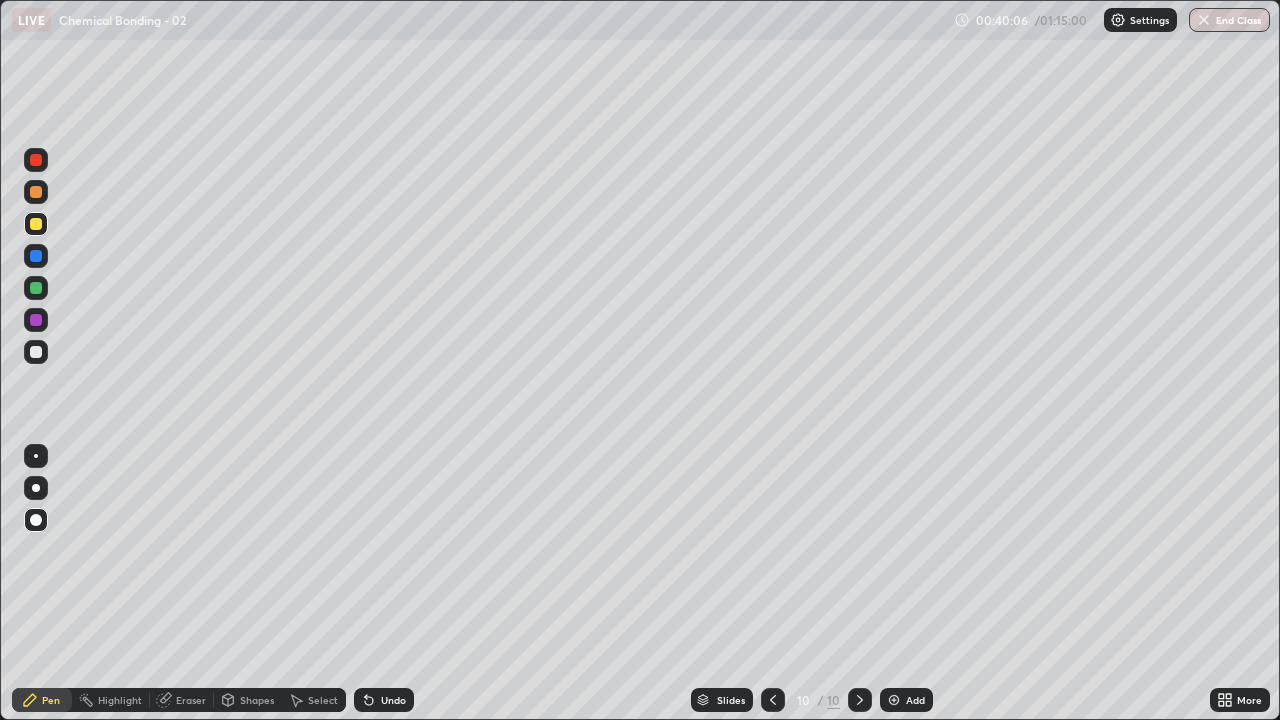 click 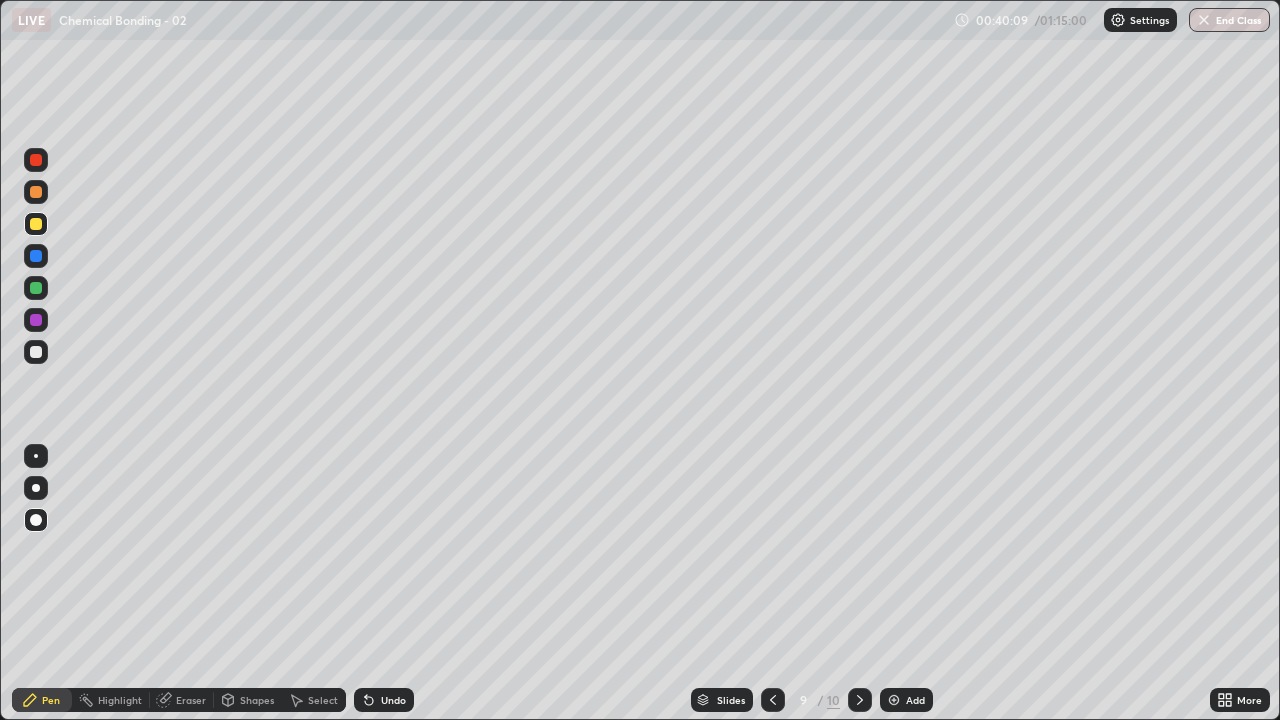 click 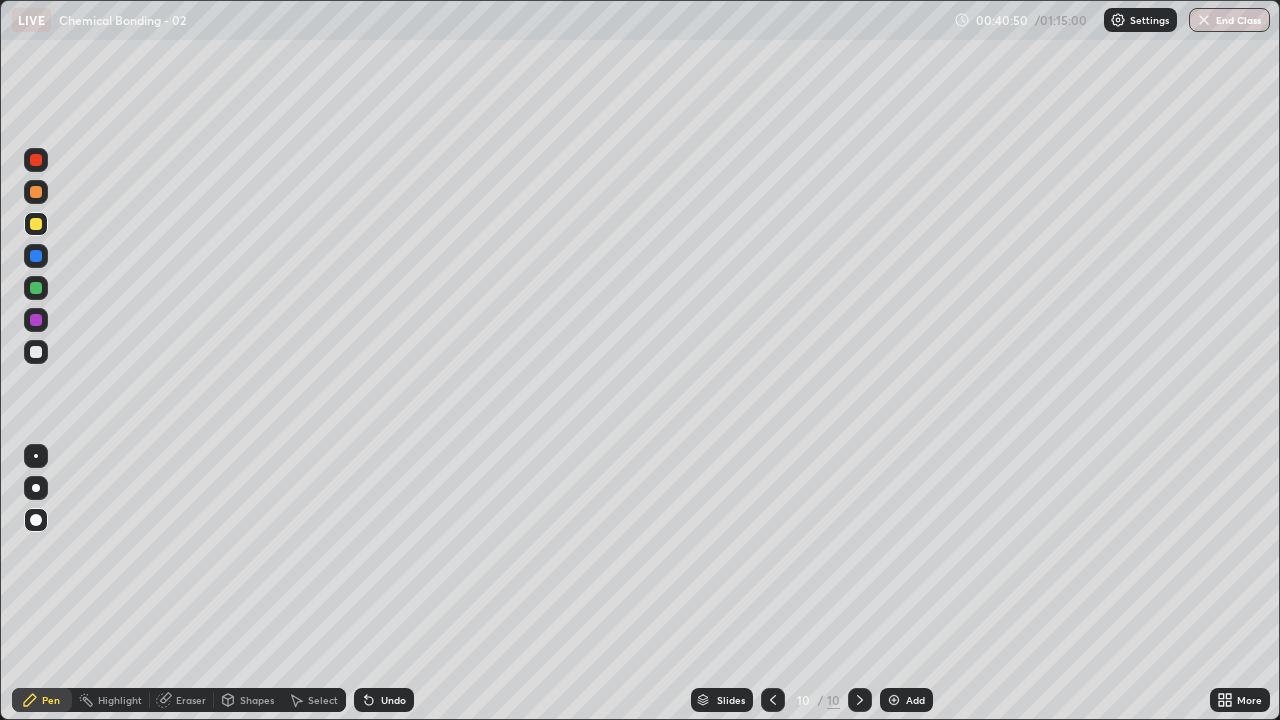 click 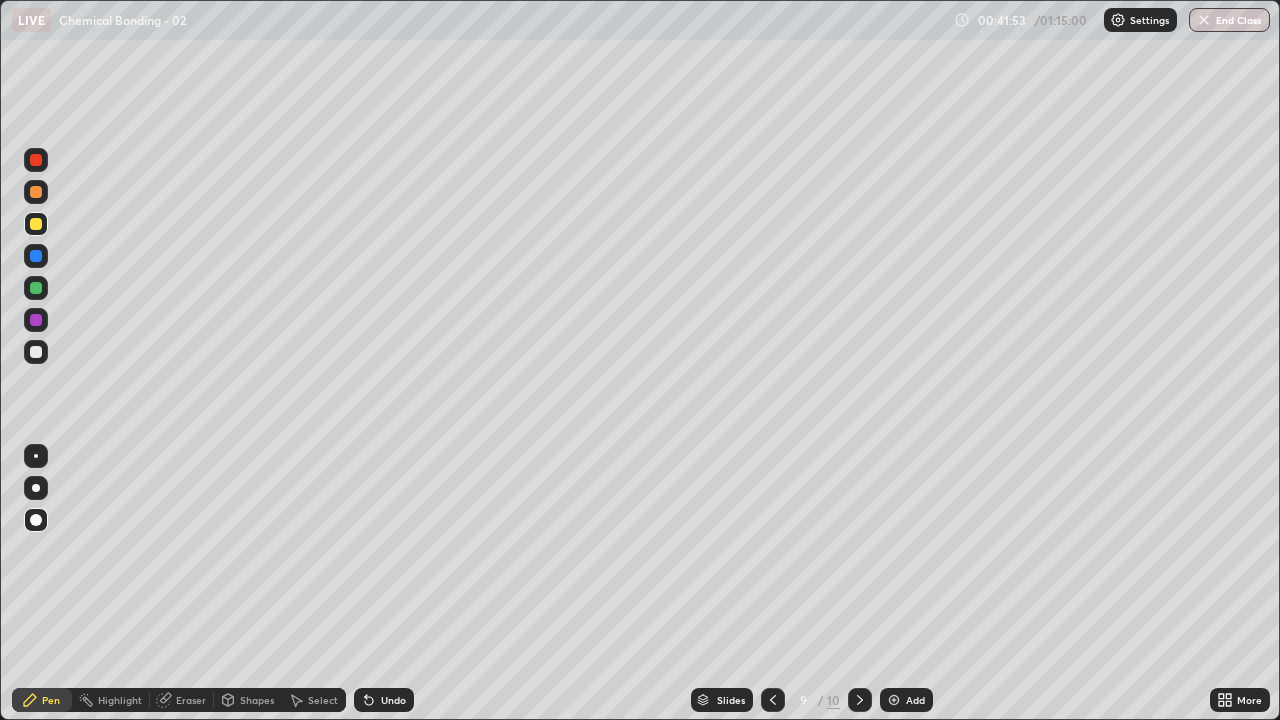click on "Add" at bounding box center [915, 700] 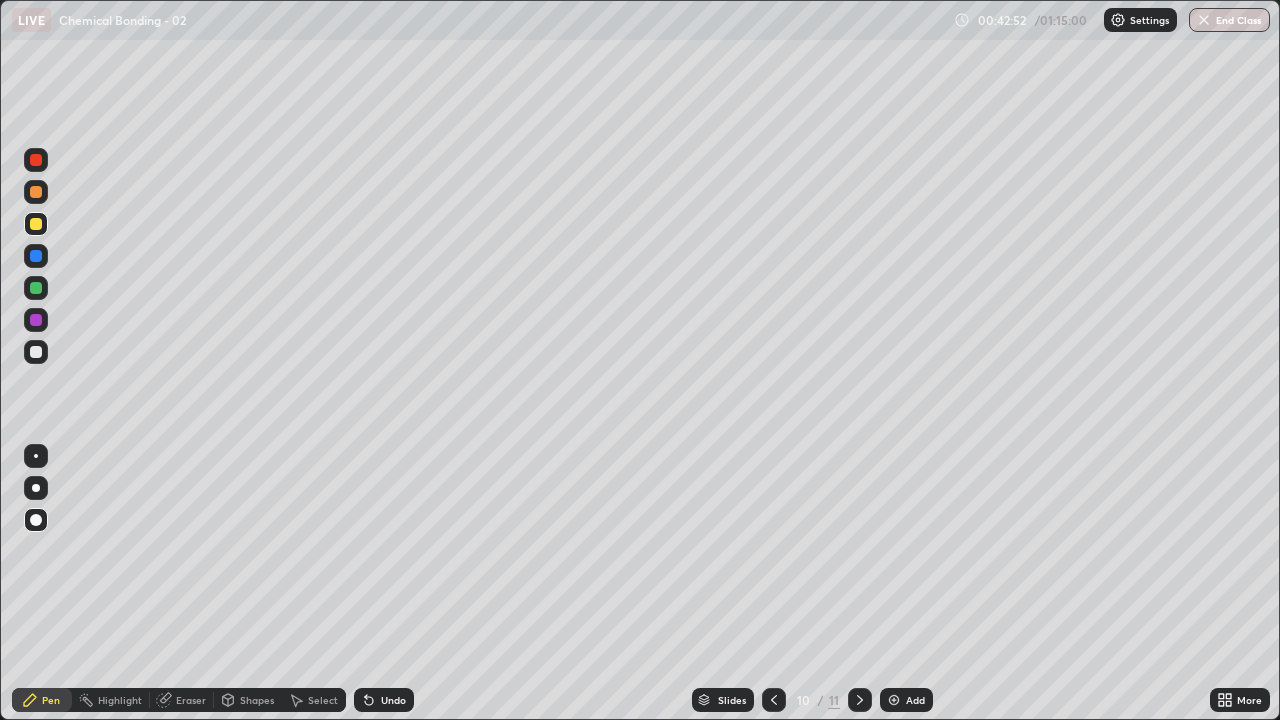 click at bounding box center [36, 352] 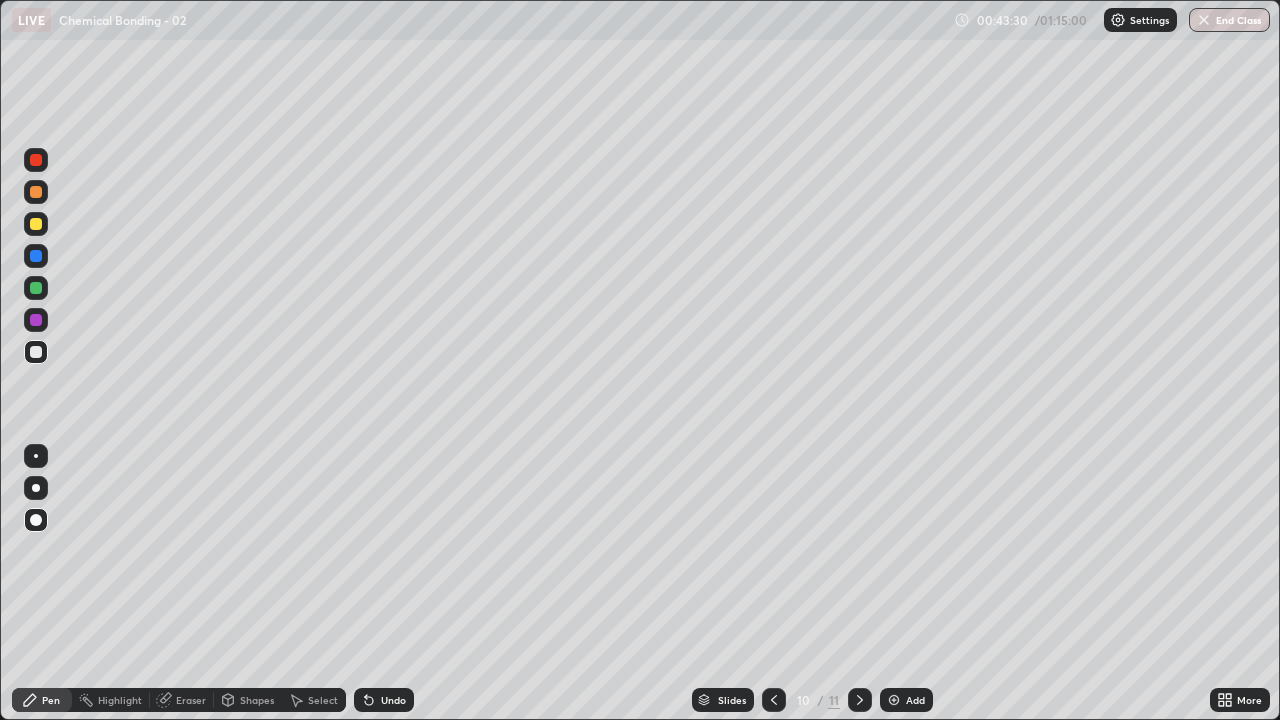 click at bounding box center [36, 288] 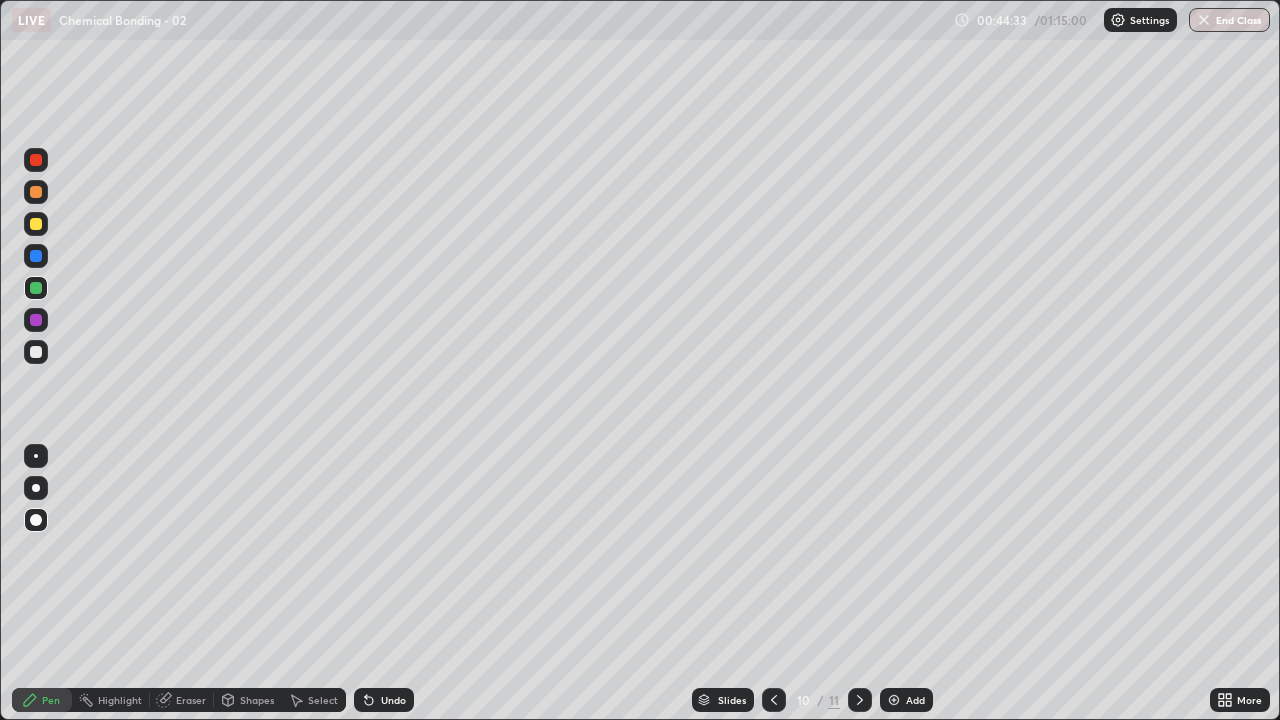 click at bounding box center (36, 352) 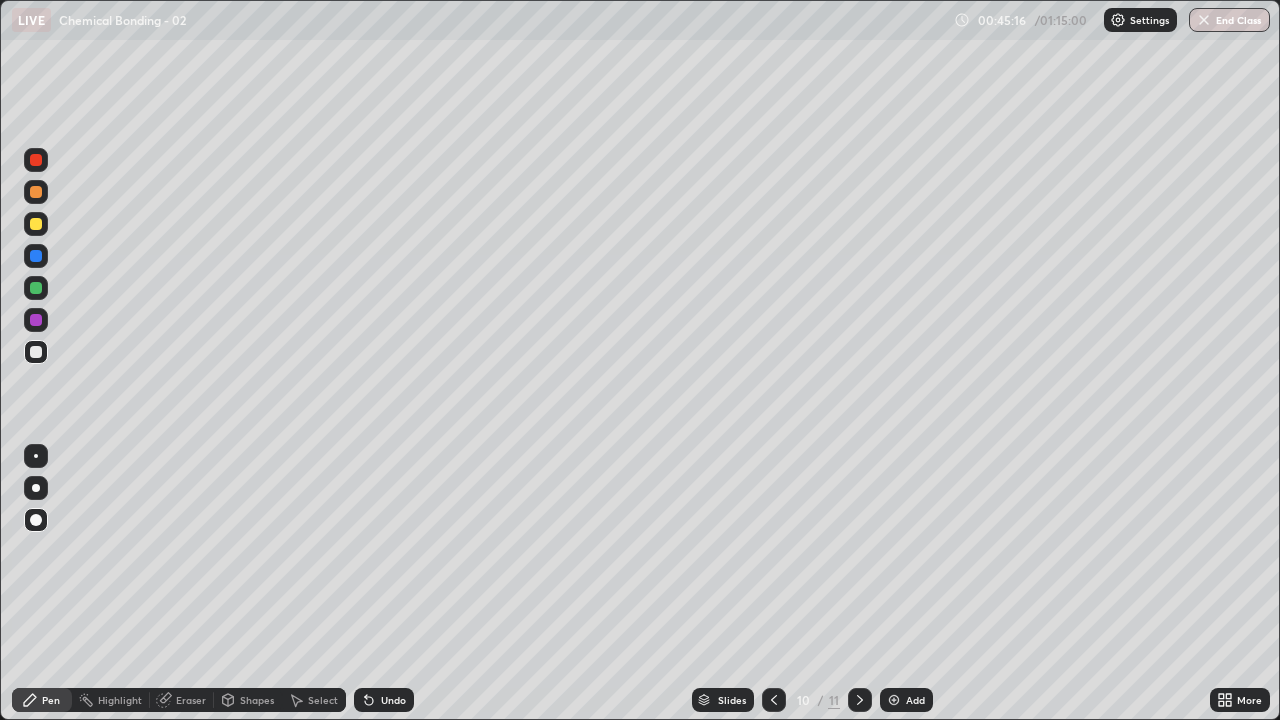 click at bounding box center (36, 288) 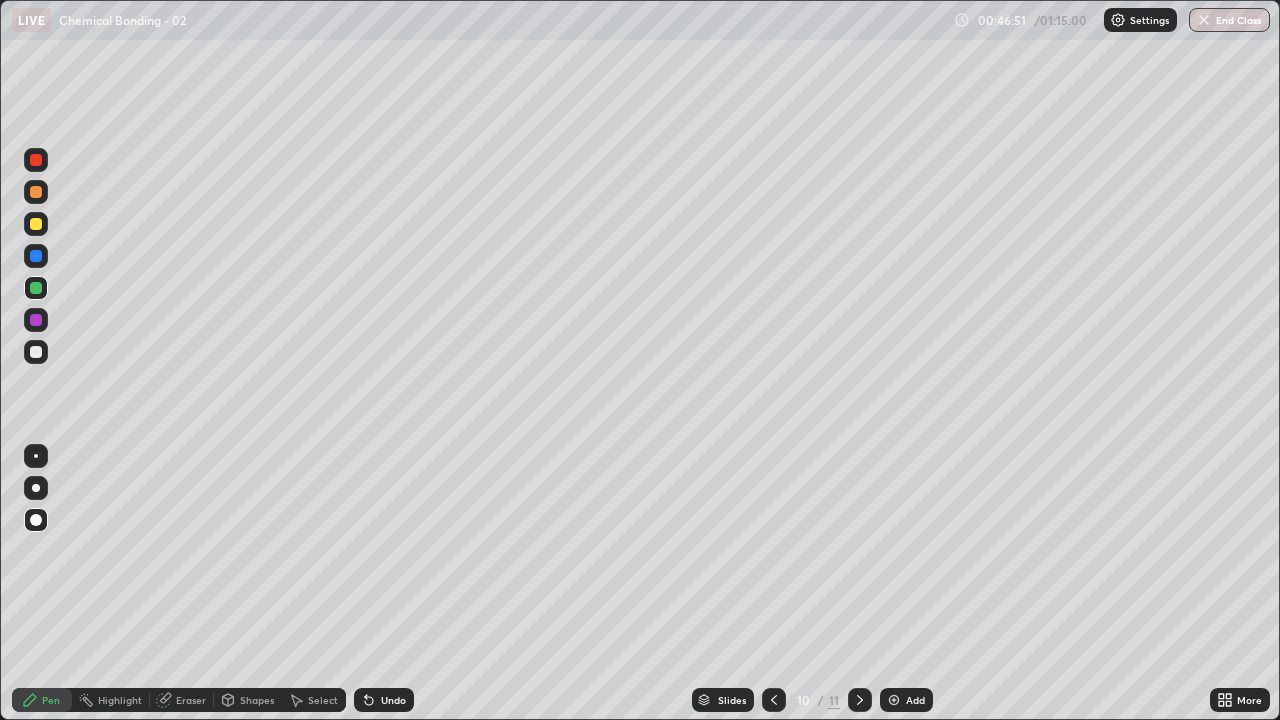 click at bounding box center (36, 352) 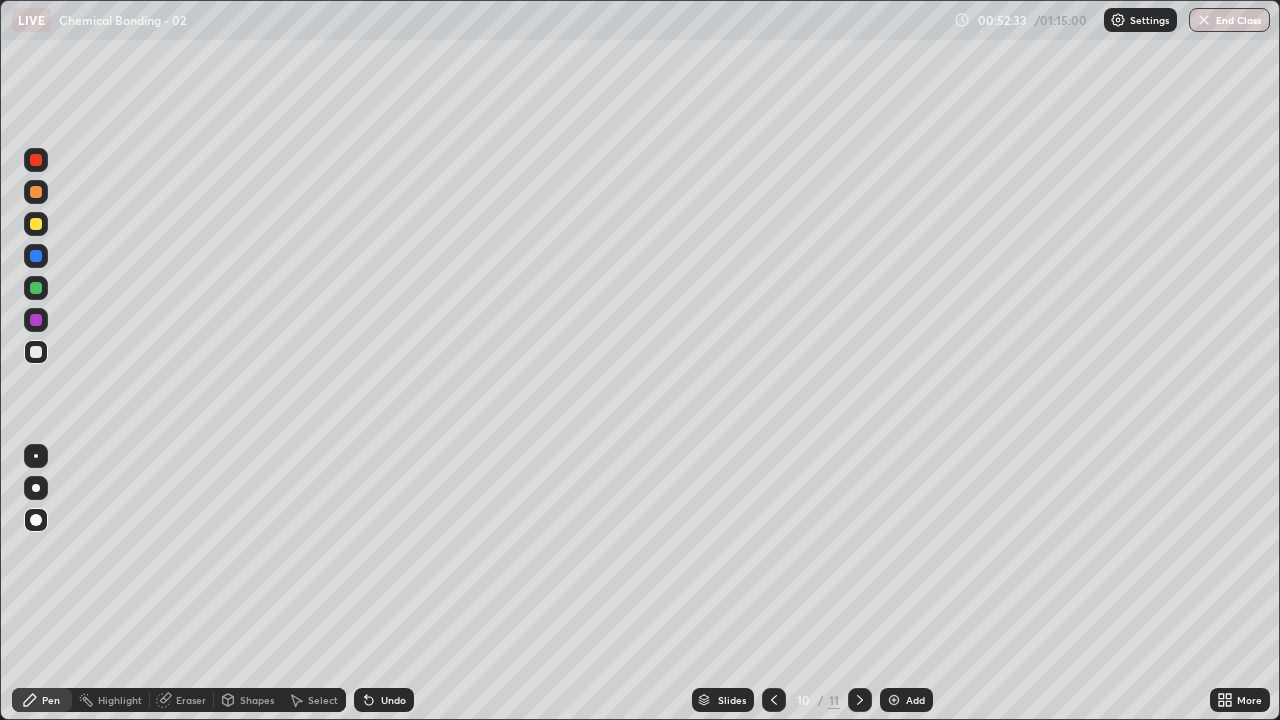 click on "Add" at bounding box center [915, 700] 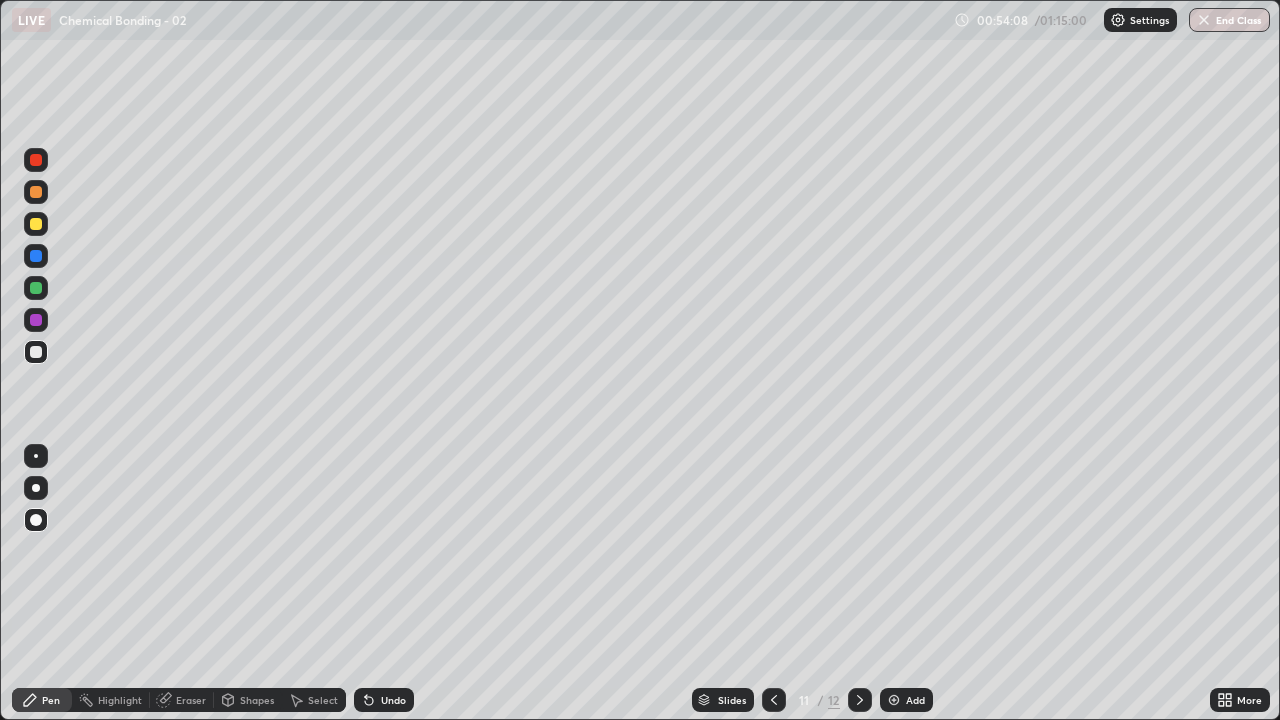 click 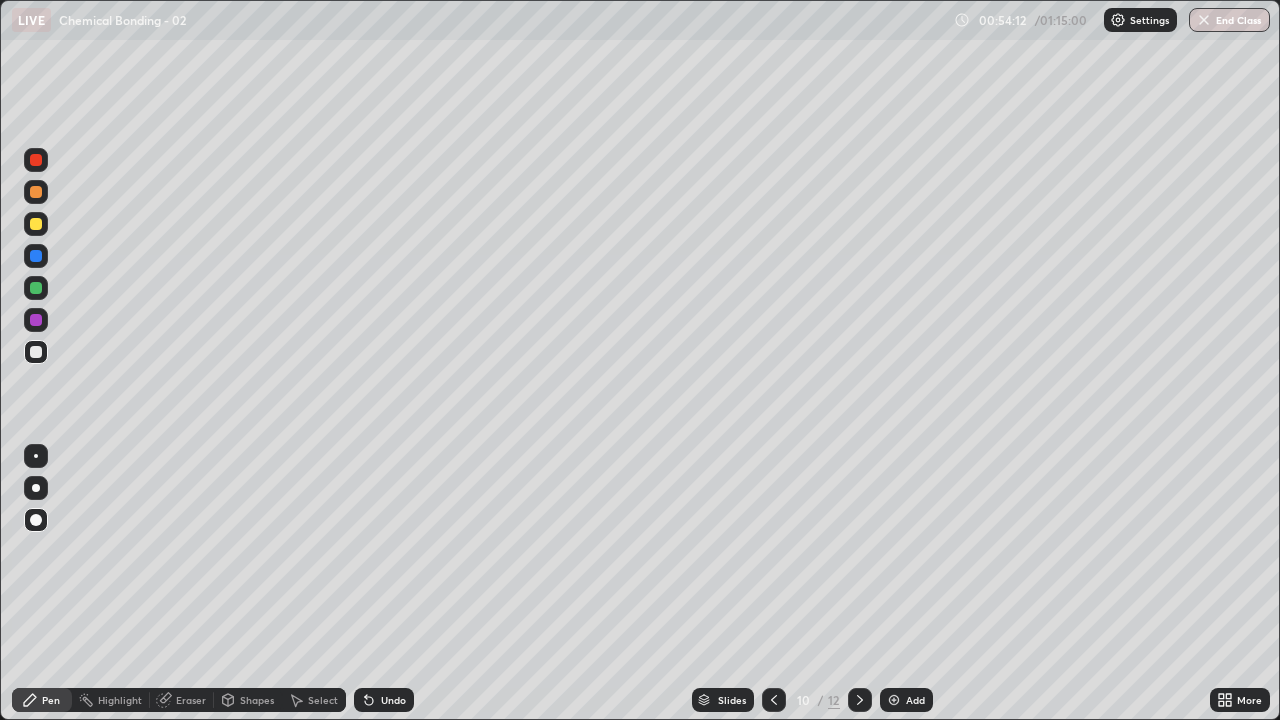 click at bounding box center [860, 700] 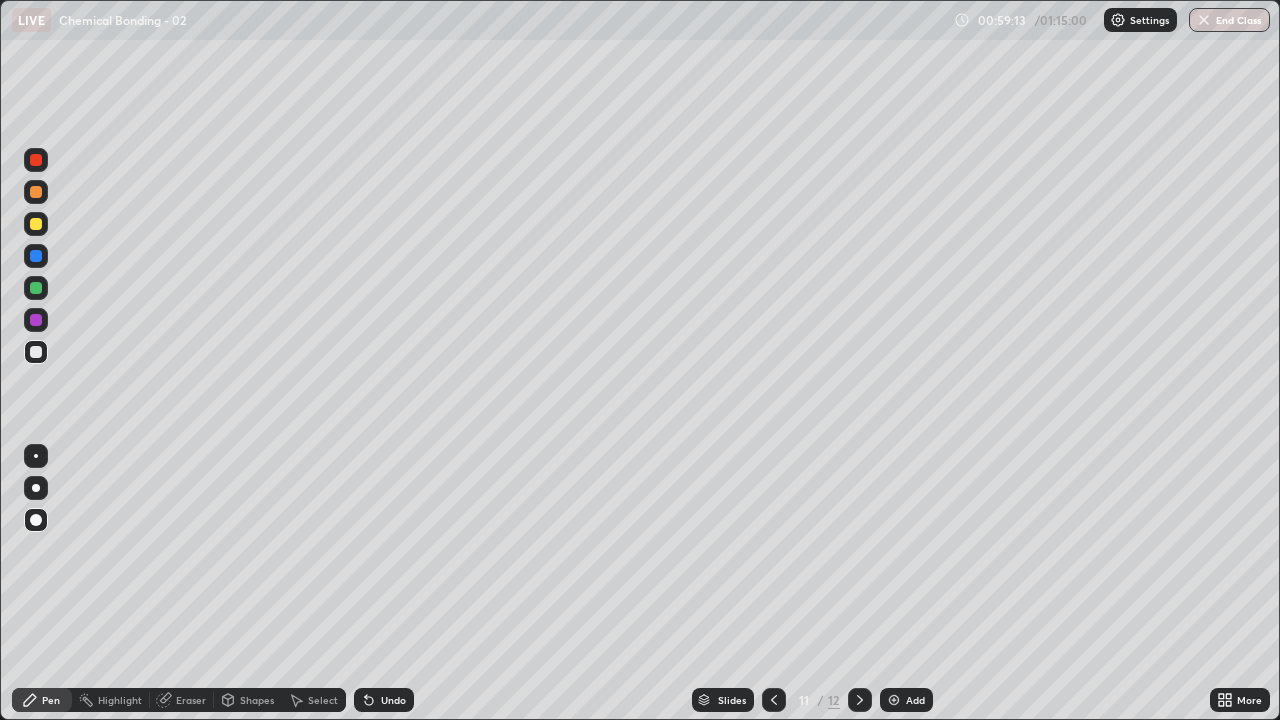 click 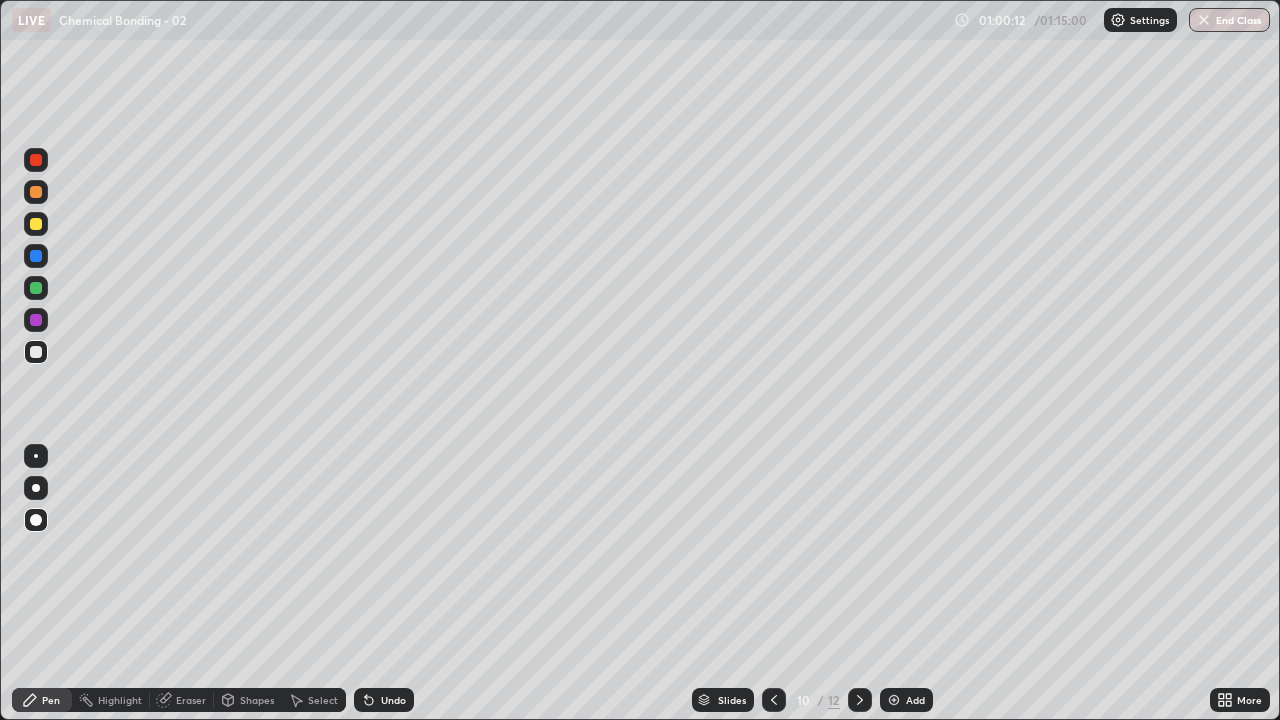 click on "Add" at bounding box center (906, 700) 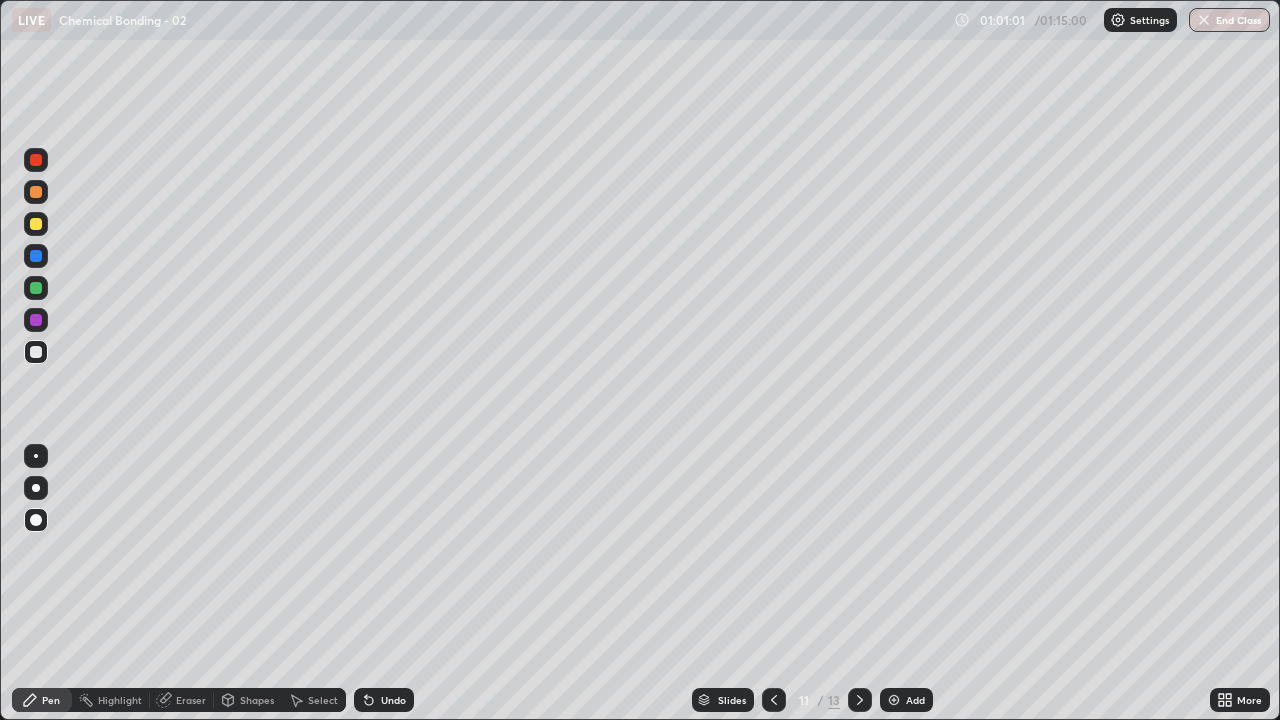 click at bounding box center (36, 288) 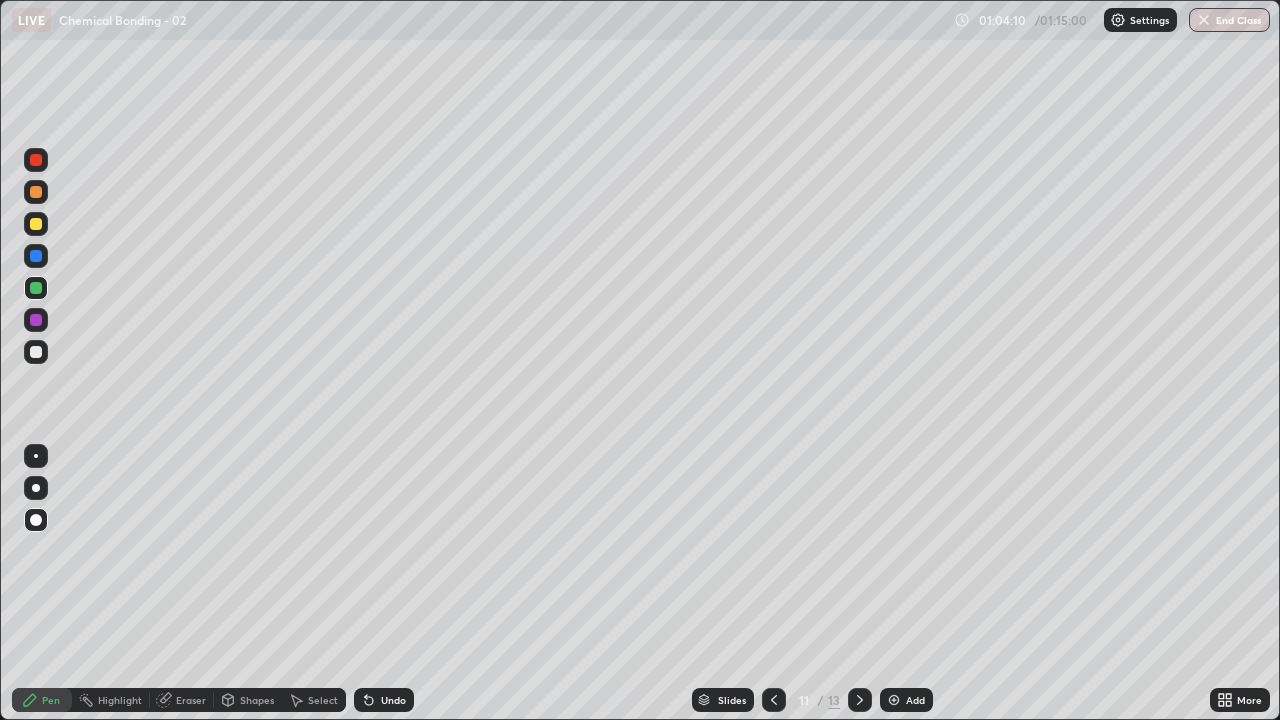 click 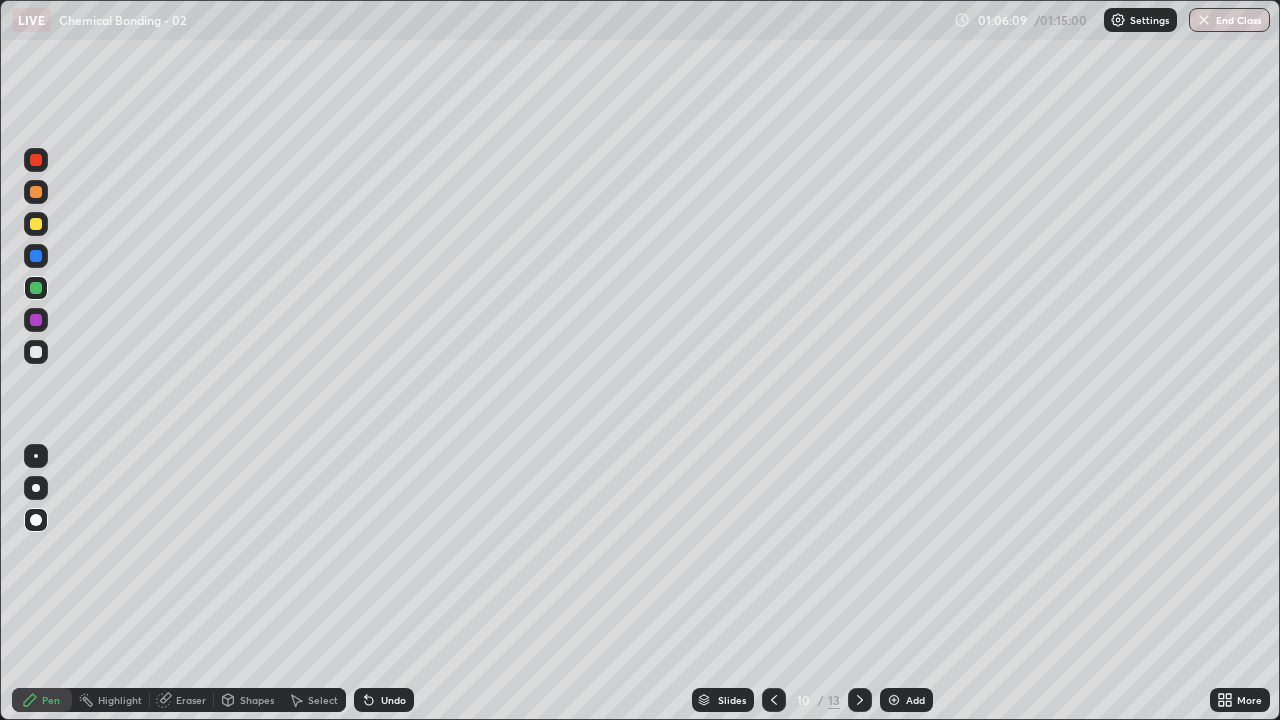 click on "Add" at bounding box center (906, 700) 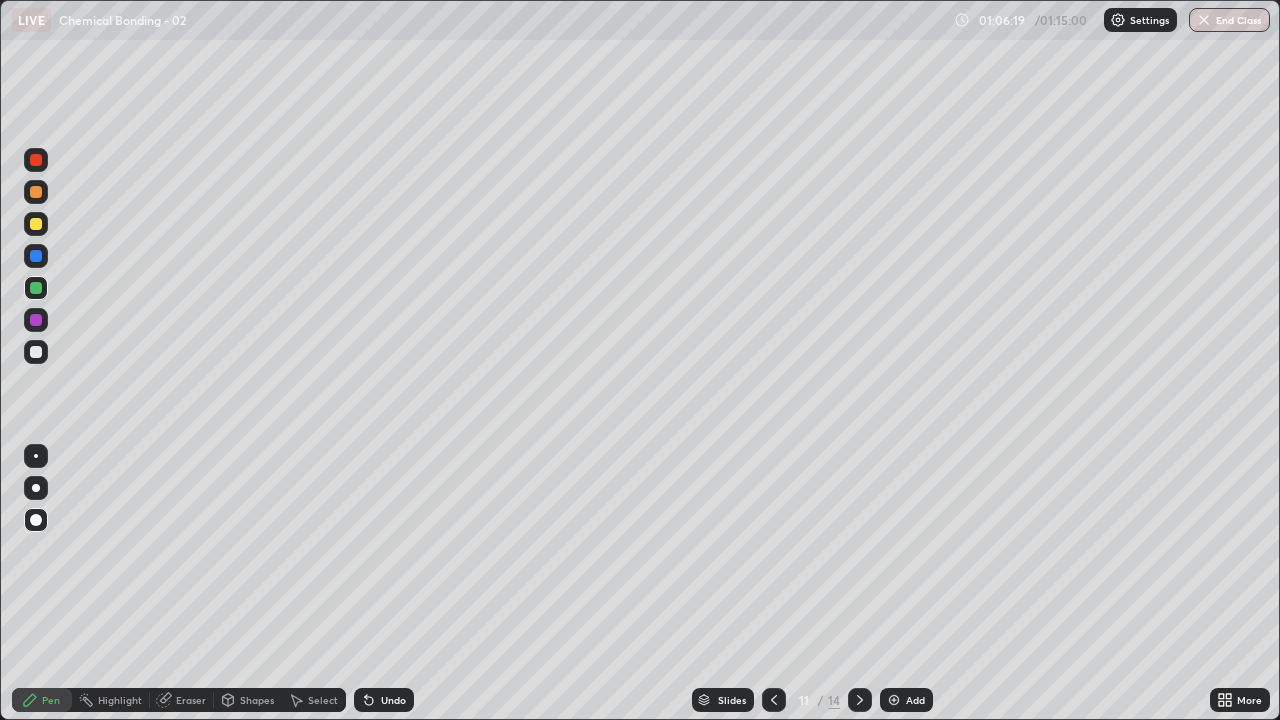click at bounding box center (36, 352) 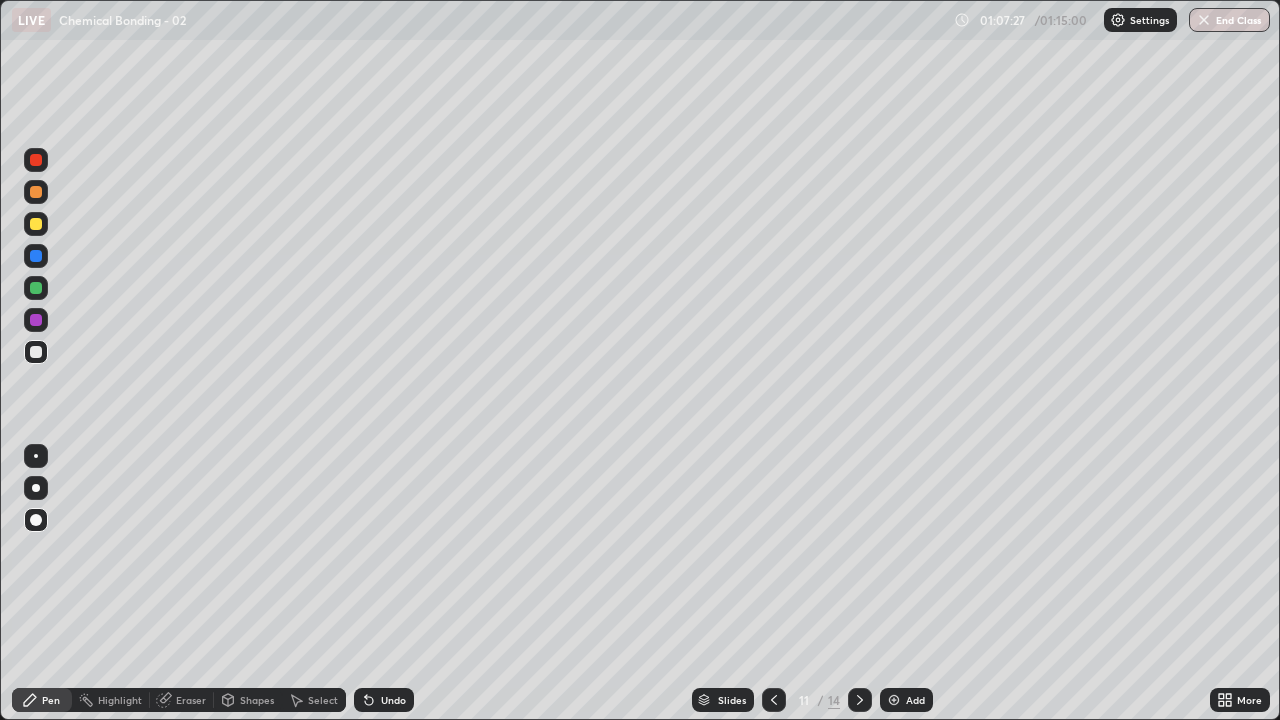 click on "Eraser" at bounding box center (191, 700) 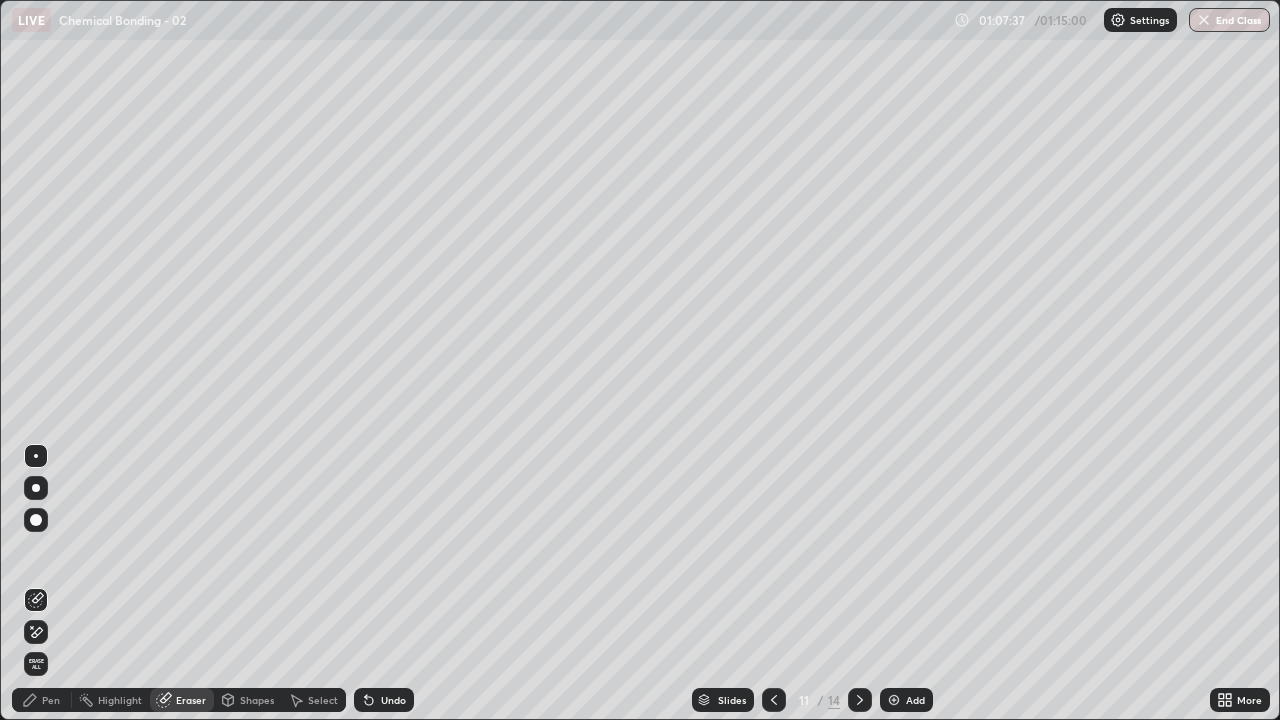 click on "Pen" at bounding box center (51, 700) 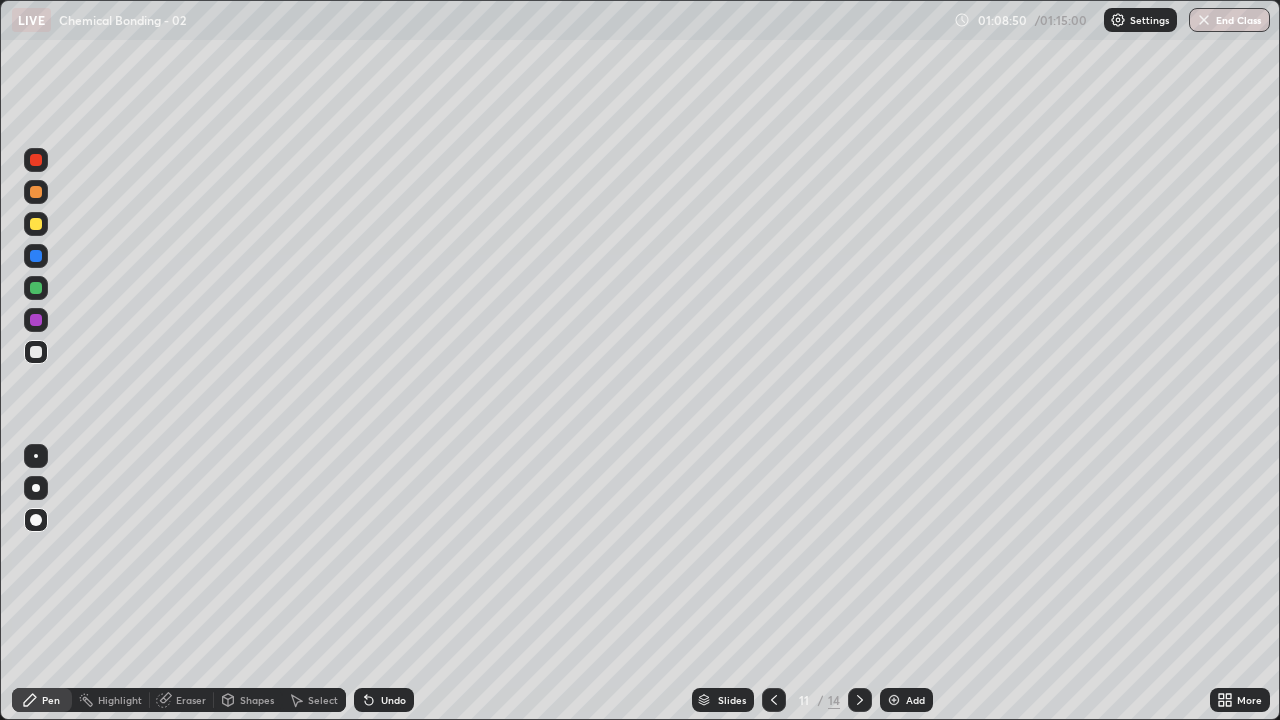 click at bounding box center (36, 288) 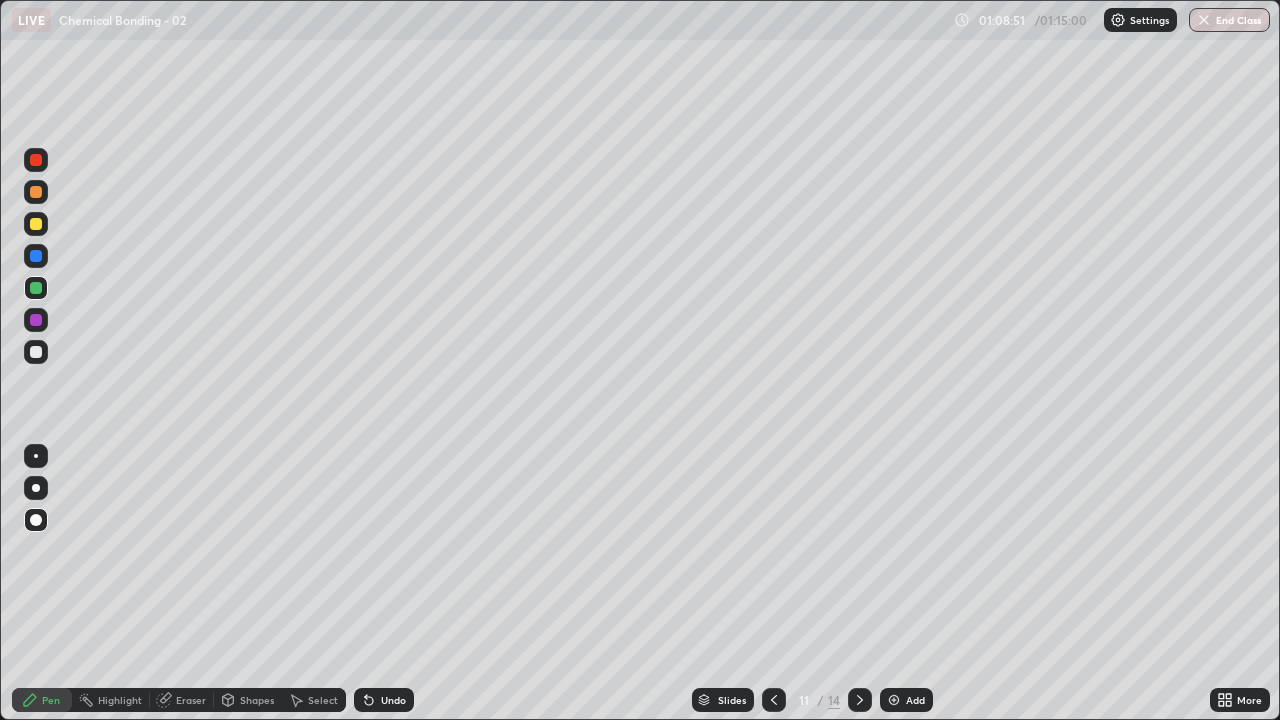 click at bounding box center [36, 224] 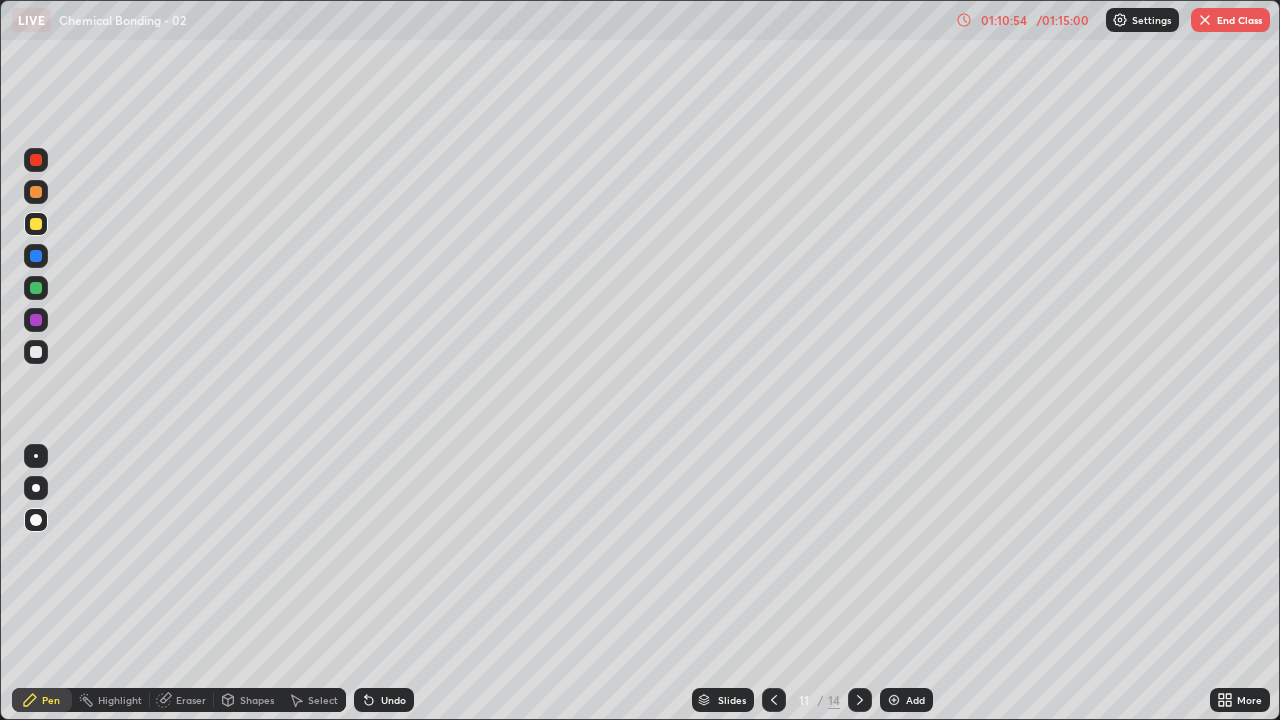 click at bounding box center [894, 700] 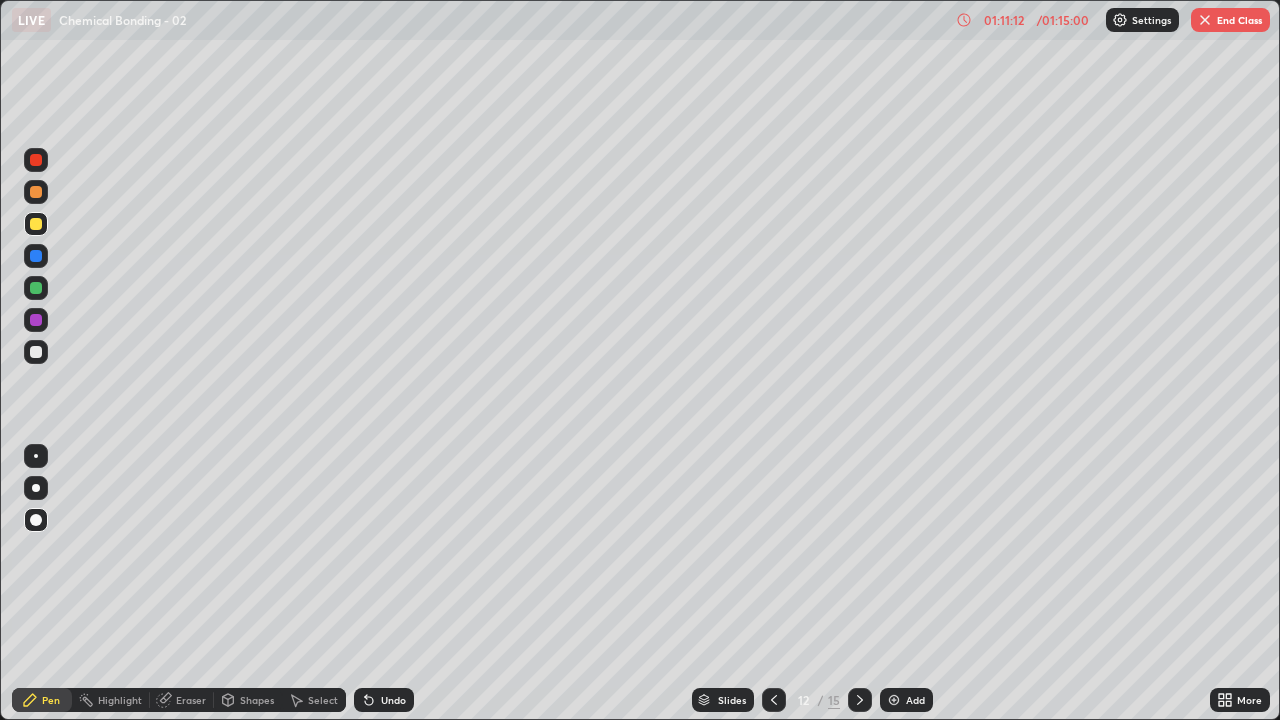click at bounding box center [36, 352] 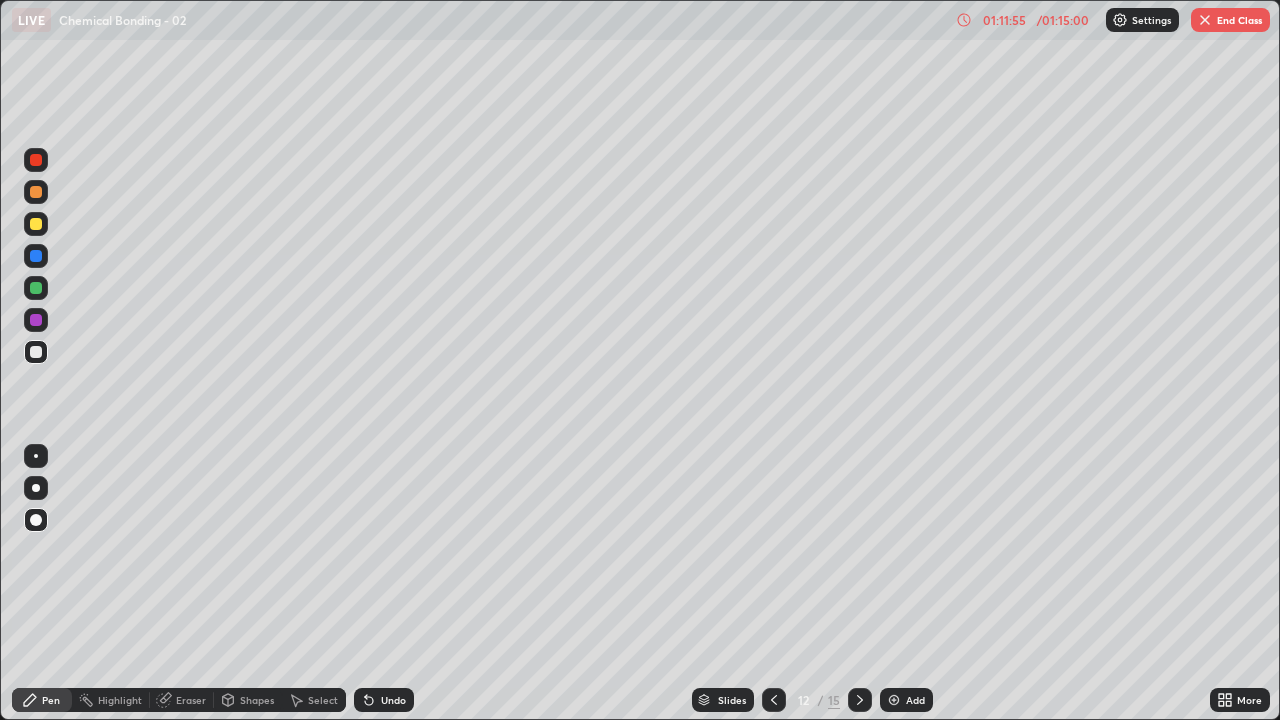 click at bounding box center [36, 288] 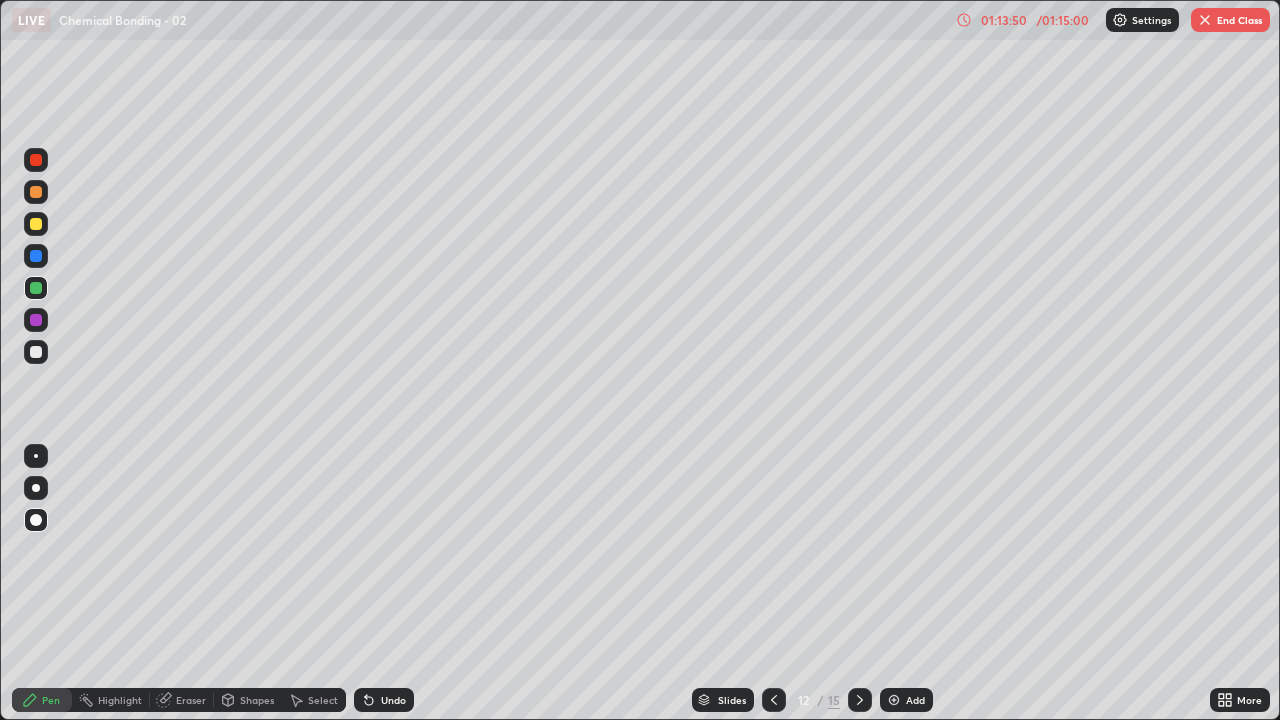 click at bounding box center (36, 352) 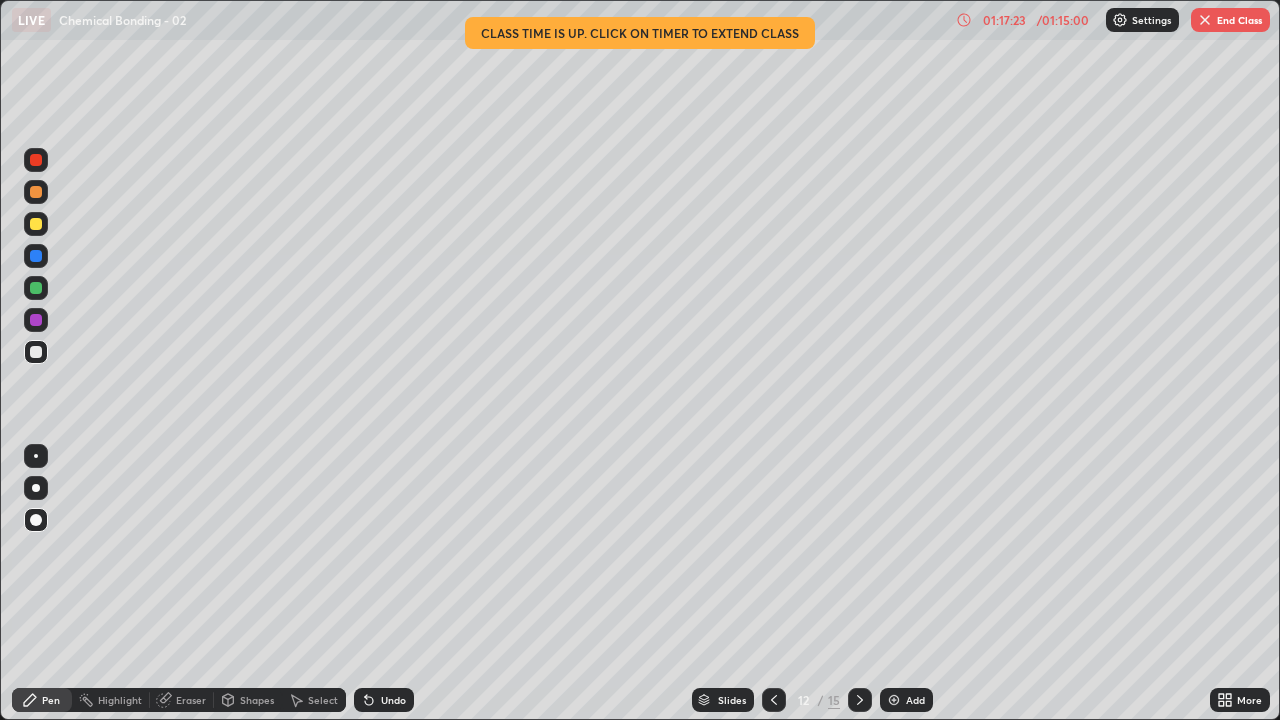 click on "End Class" at bounding box center (1230, 20) 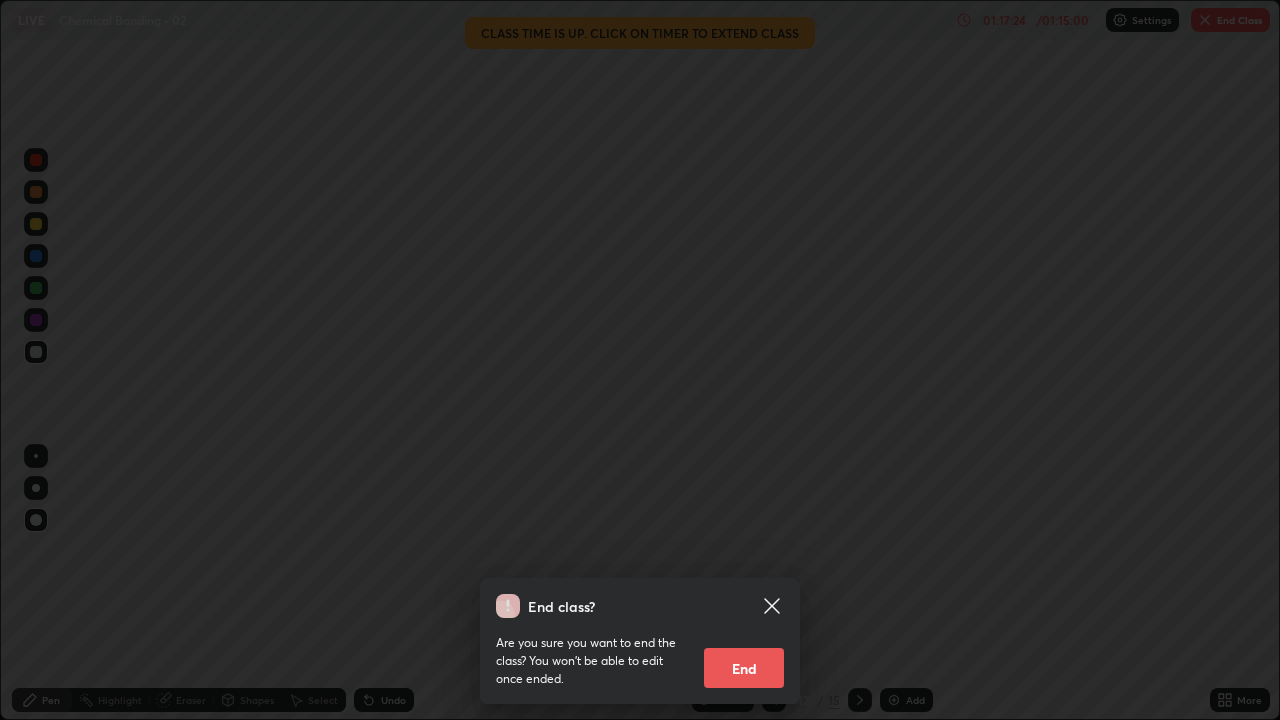 click on "End" at bounding box center (744, 668) 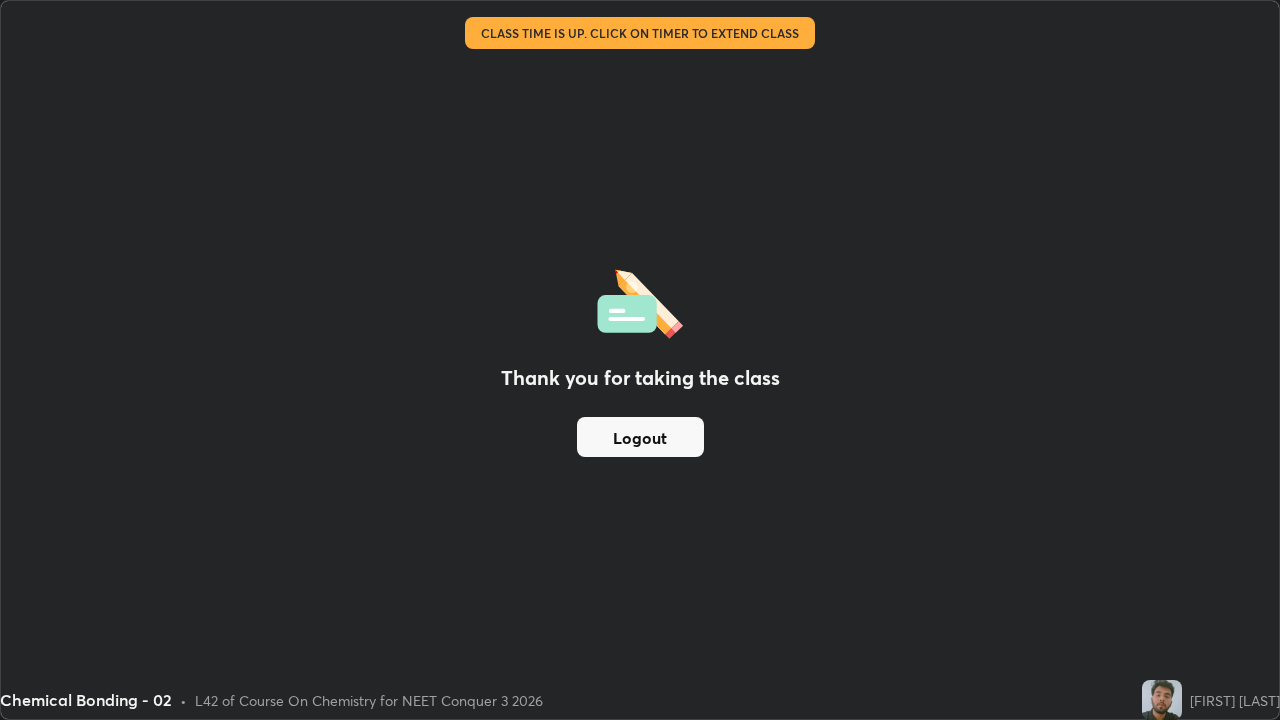 click on "Logout" at bounding box center (640, 437) 